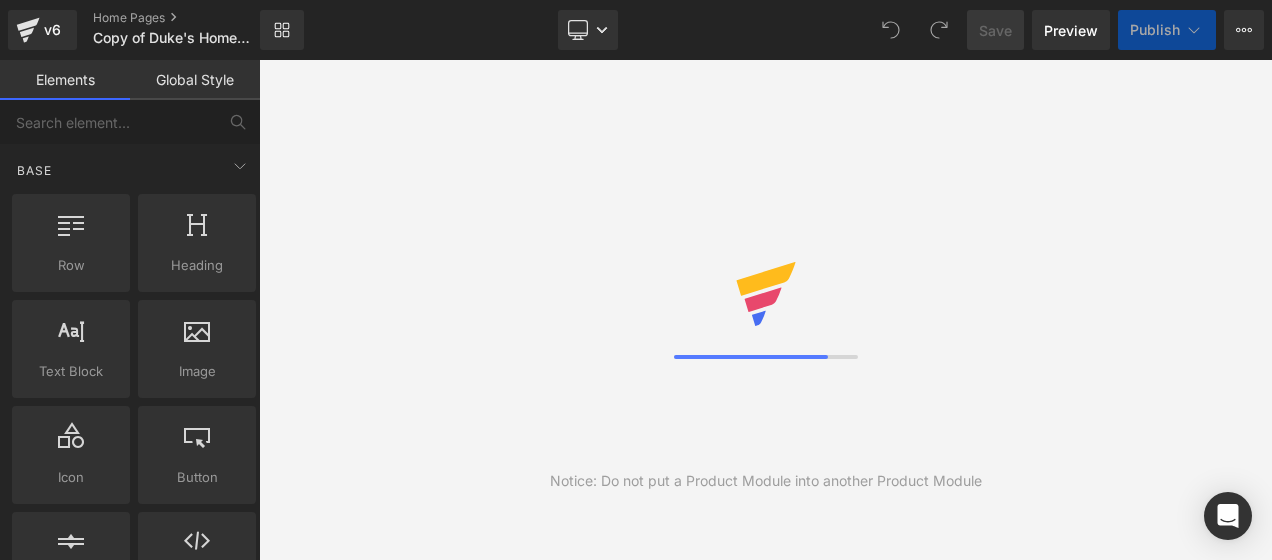 scroll, scrollTop: 0, scrollLeft: 0, axis: both 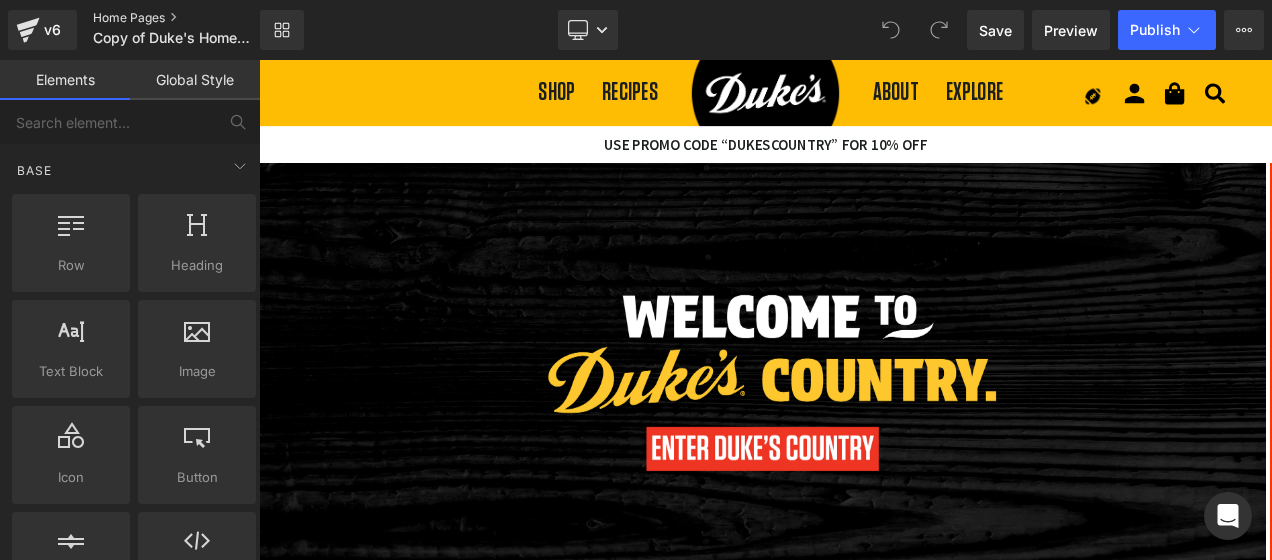click on "Home Pages" at bounding box center [193, 18] 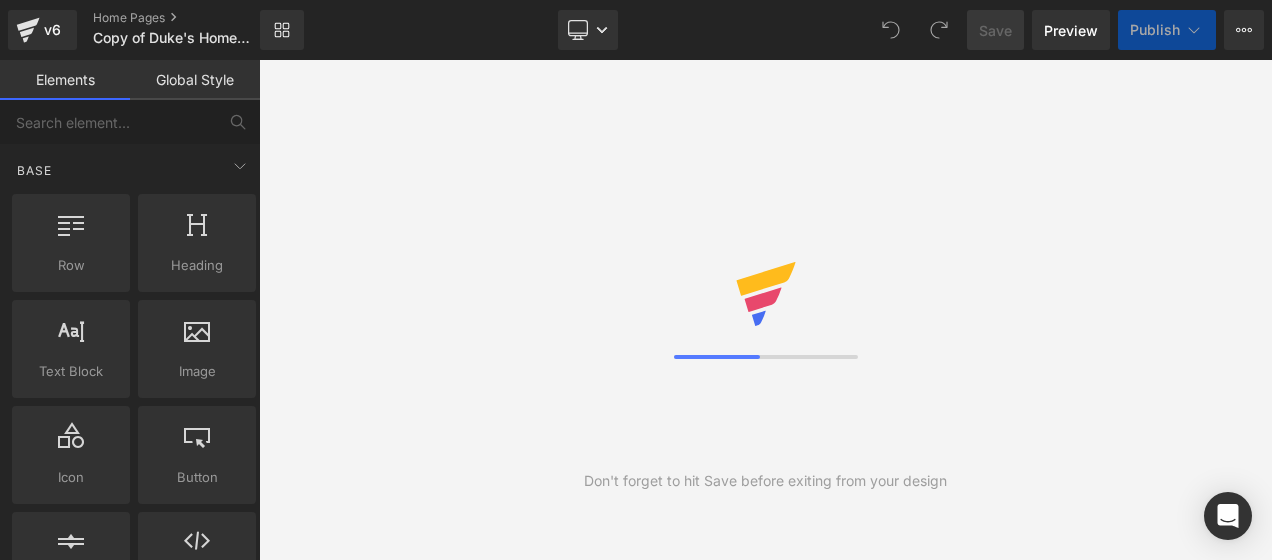 scroll, scrollTop: 0, scrollLeft: 0, axis: both 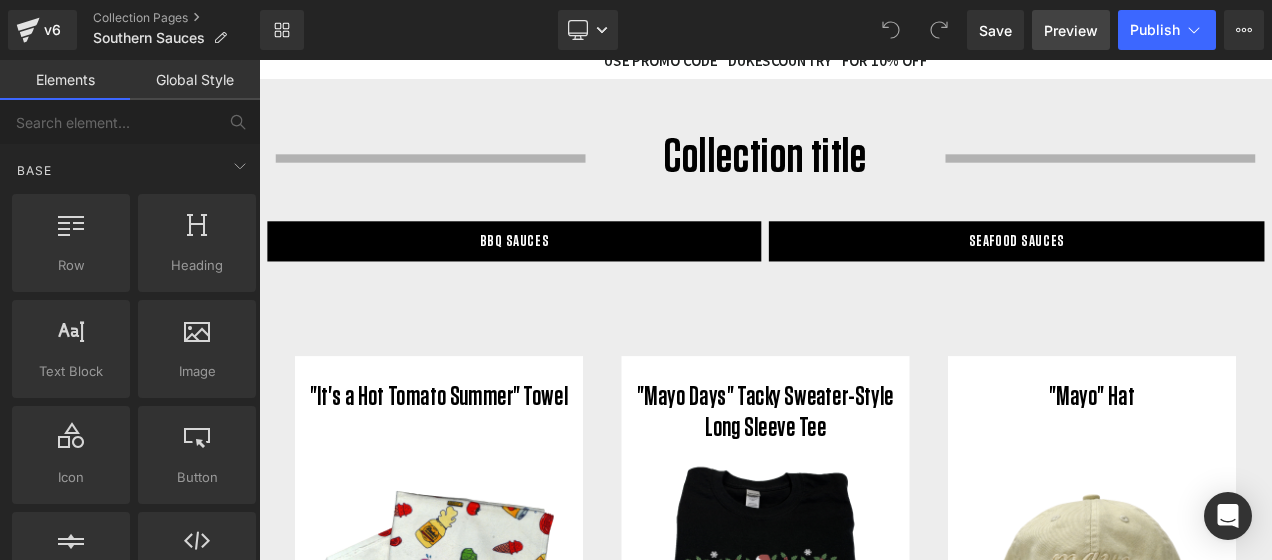 click on "Preview" at bounding box center (1071, 30) 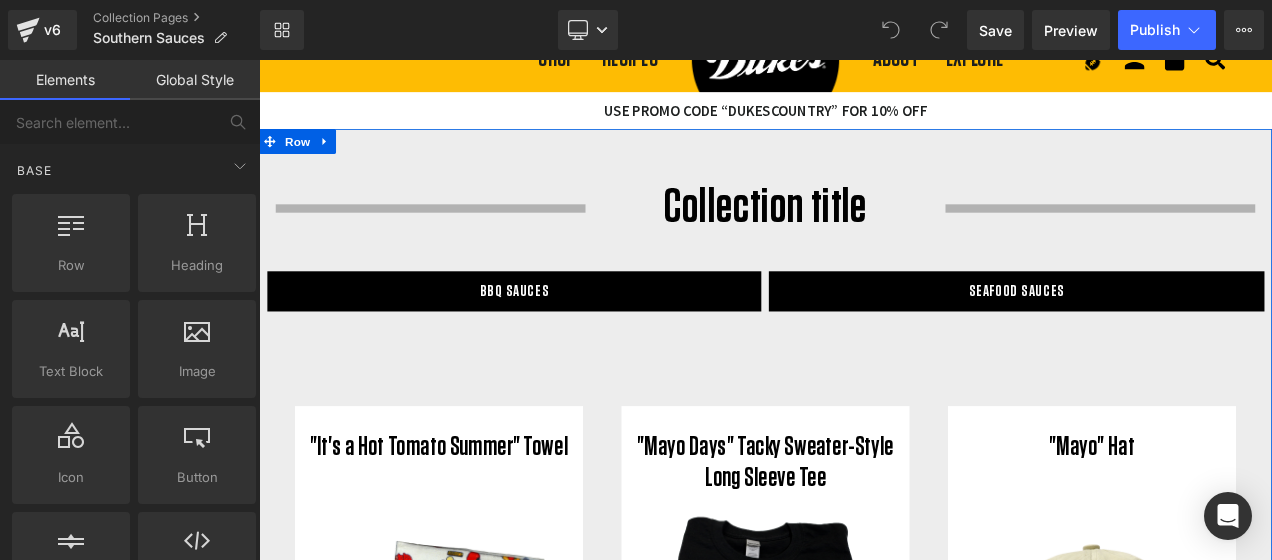 scroll, scrollTop: 0, scrollLeft: 0, axis: both 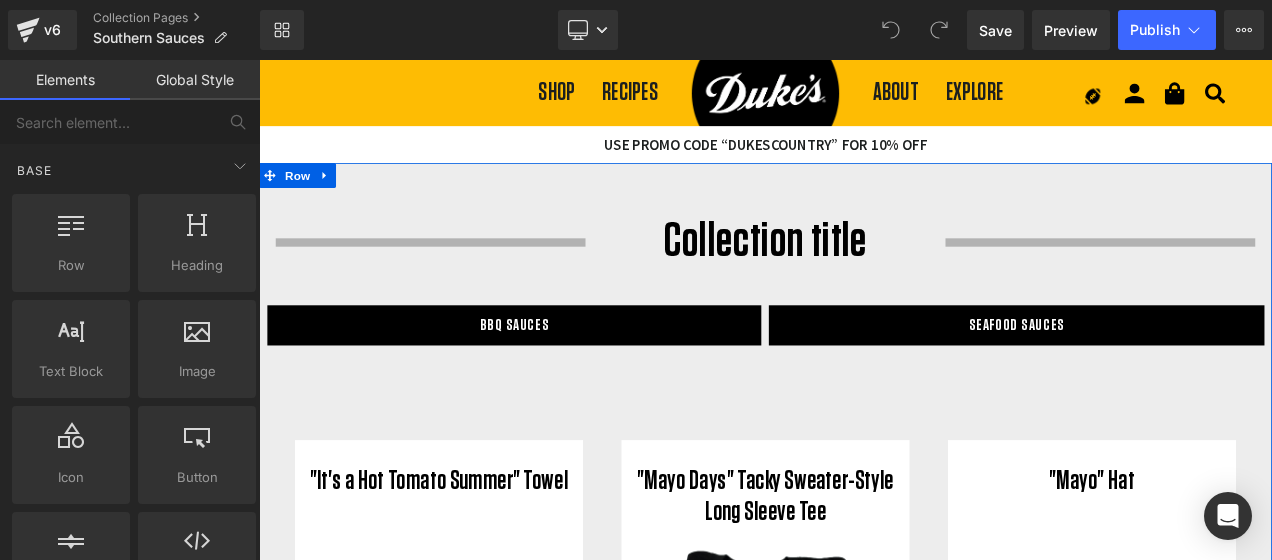click 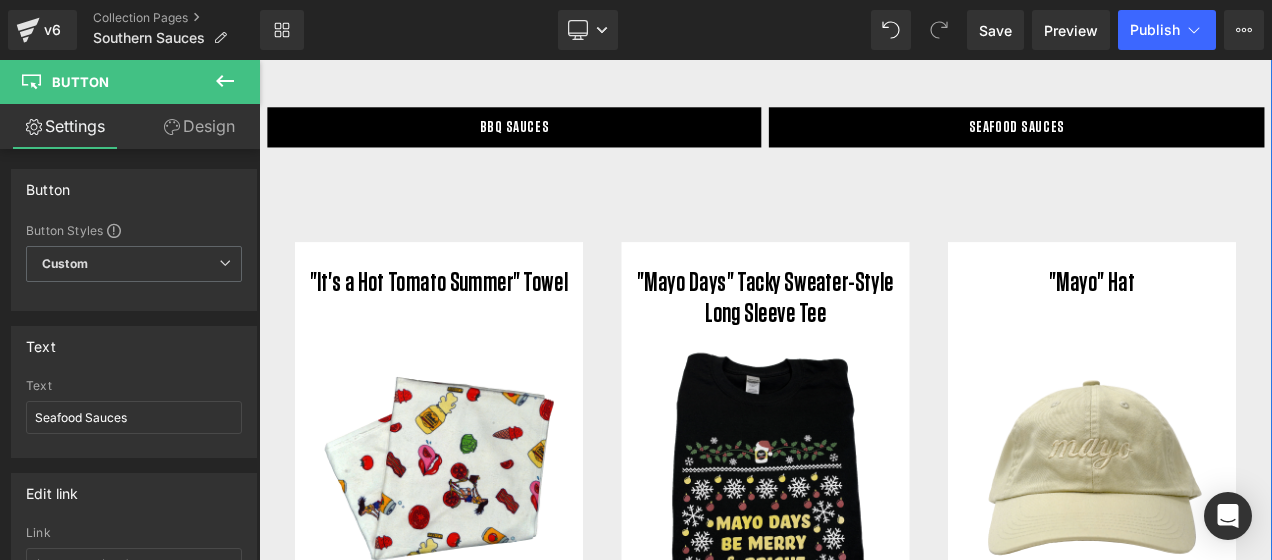 scroll, scrollTop: 100, scrollLeft: 0, axis: vertical 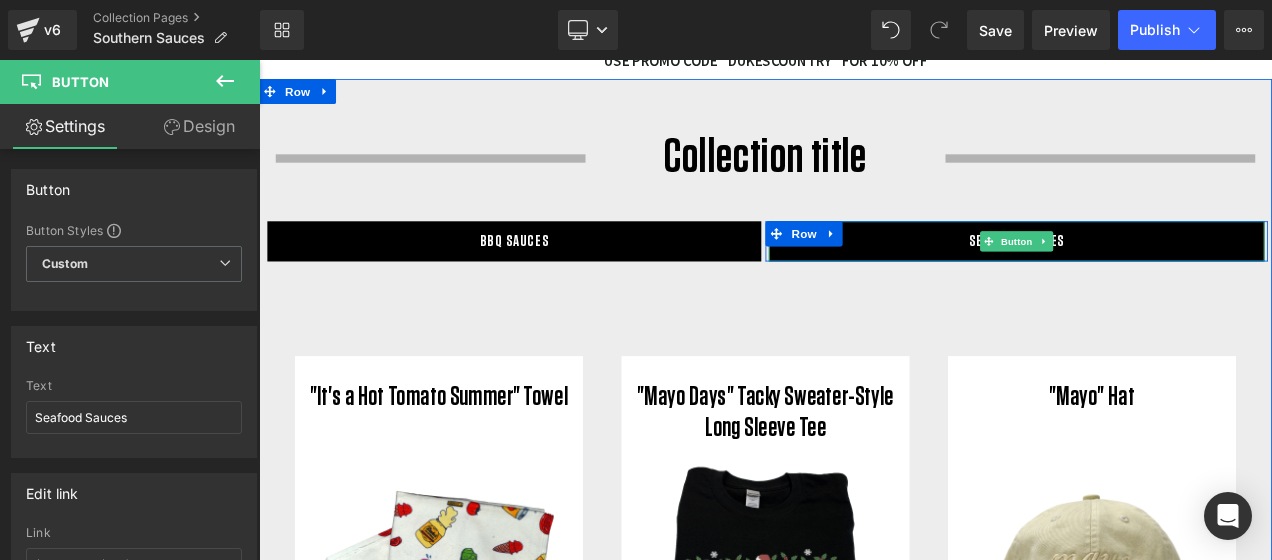 click on "Seafood Sauces" at bounding box center [1164, 277] 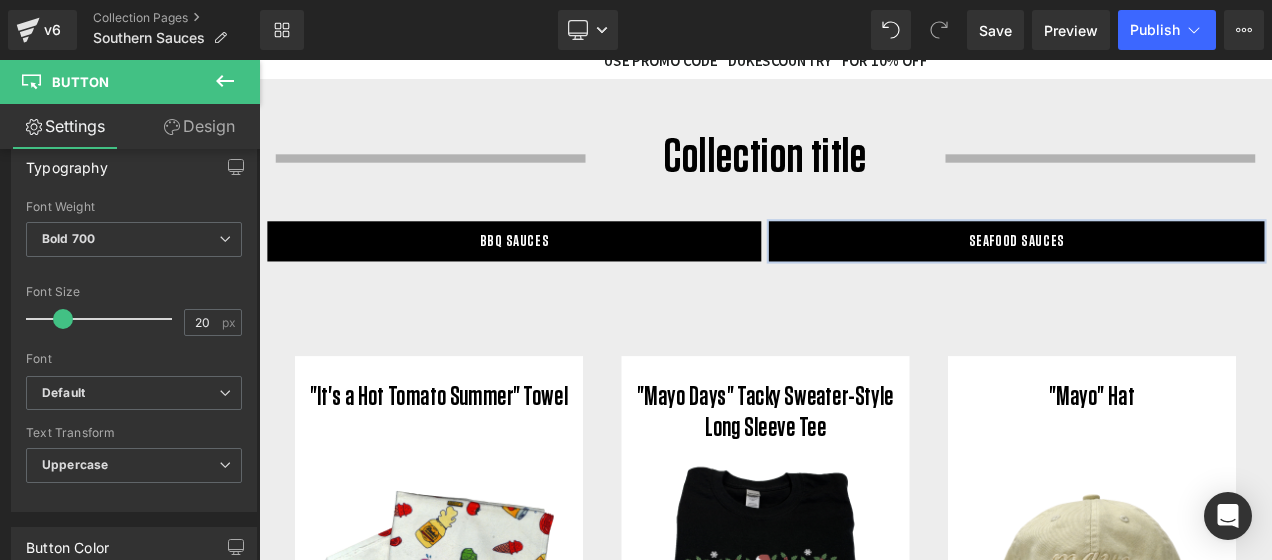 scroll, scrollTop: 500, scrollLeft: 0, axis: vertical 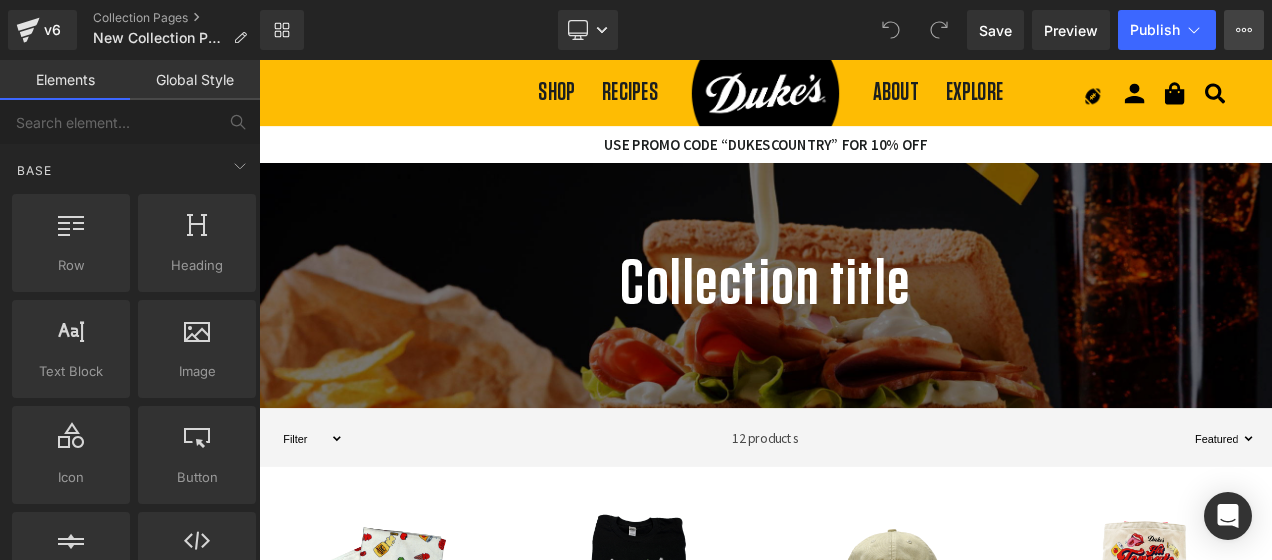 click 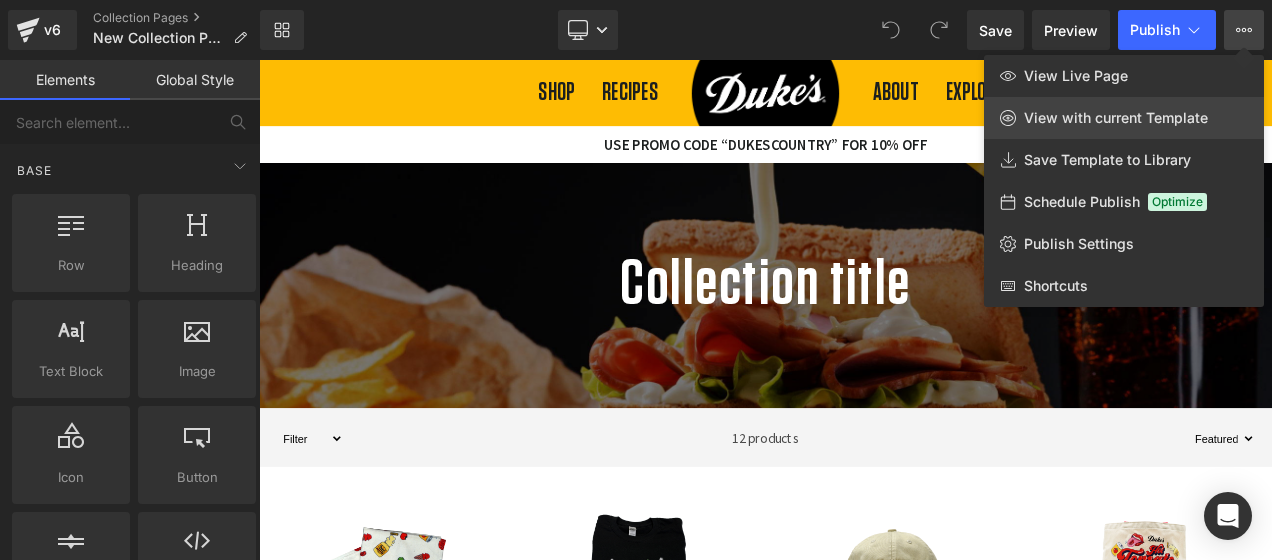 click on "View with current Template" at bounding box center [1116, 118] 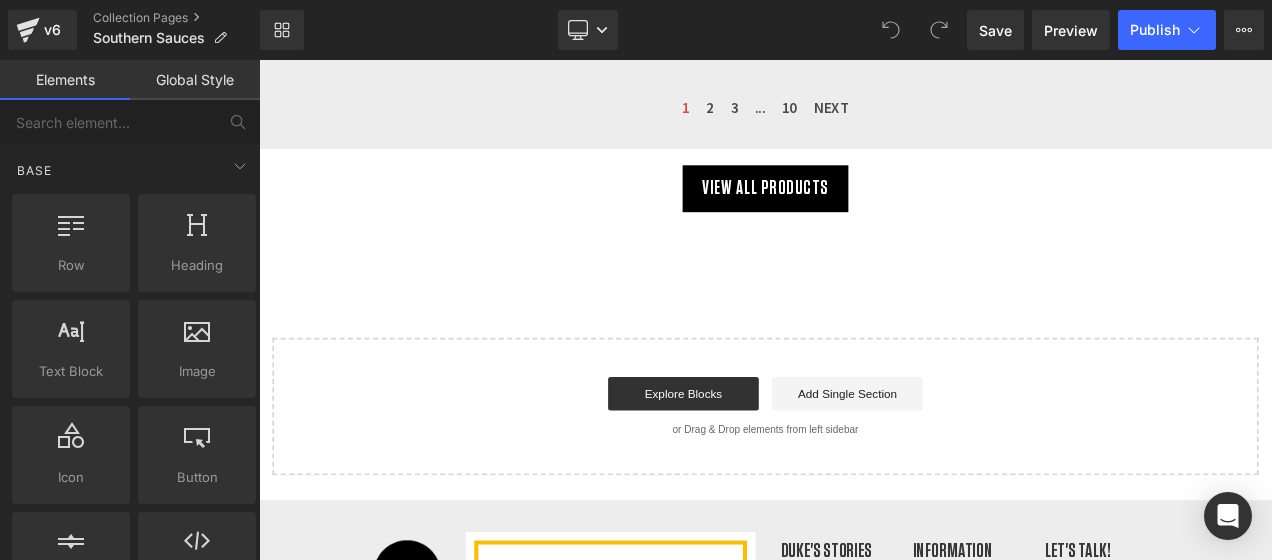 scroll, scrollTop: 2500, scrollLeft: 0, axis: vertical 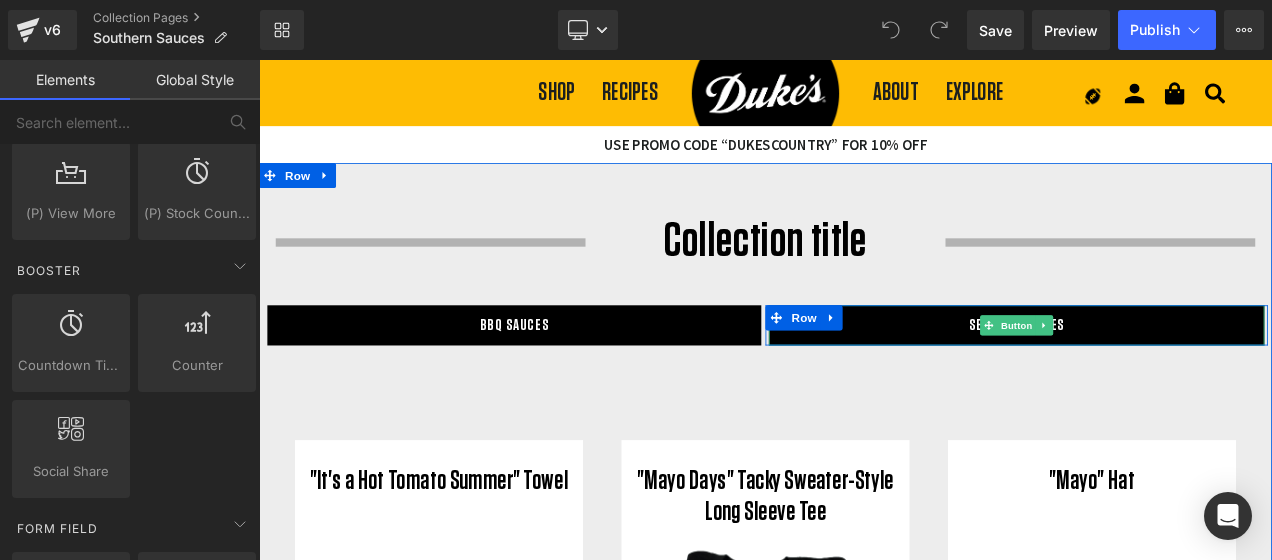 click on "Seafood Sauces" at bounding box center (1164, 377) 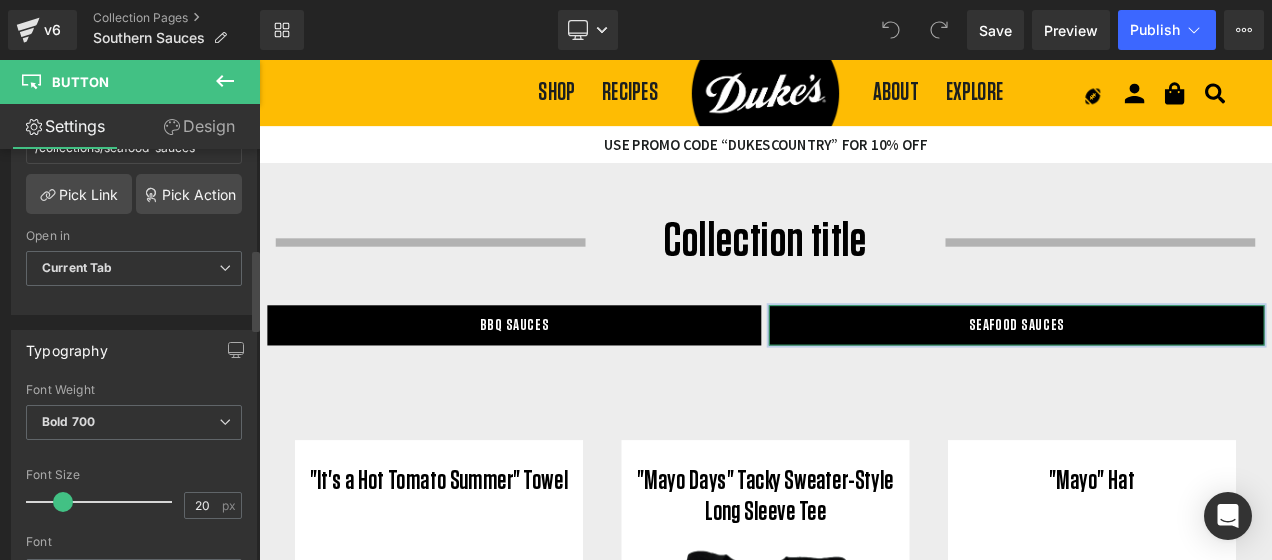 scroll, scrollTop: 500, scrollLeft: 0, axis: vertical 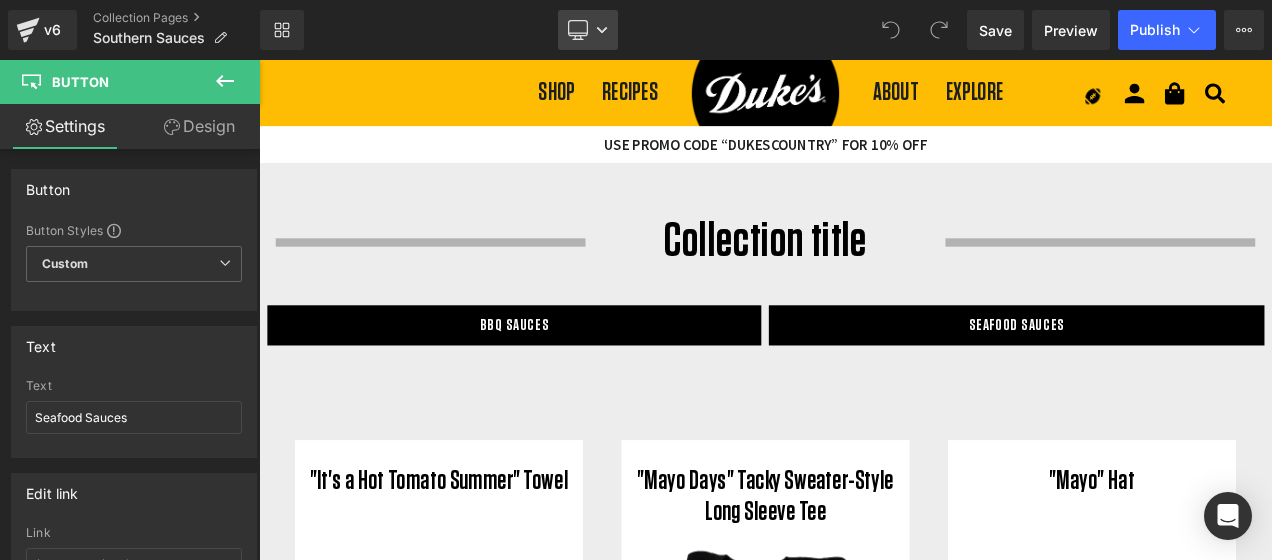 click on "Desktop" at bounding box center (588, 30) 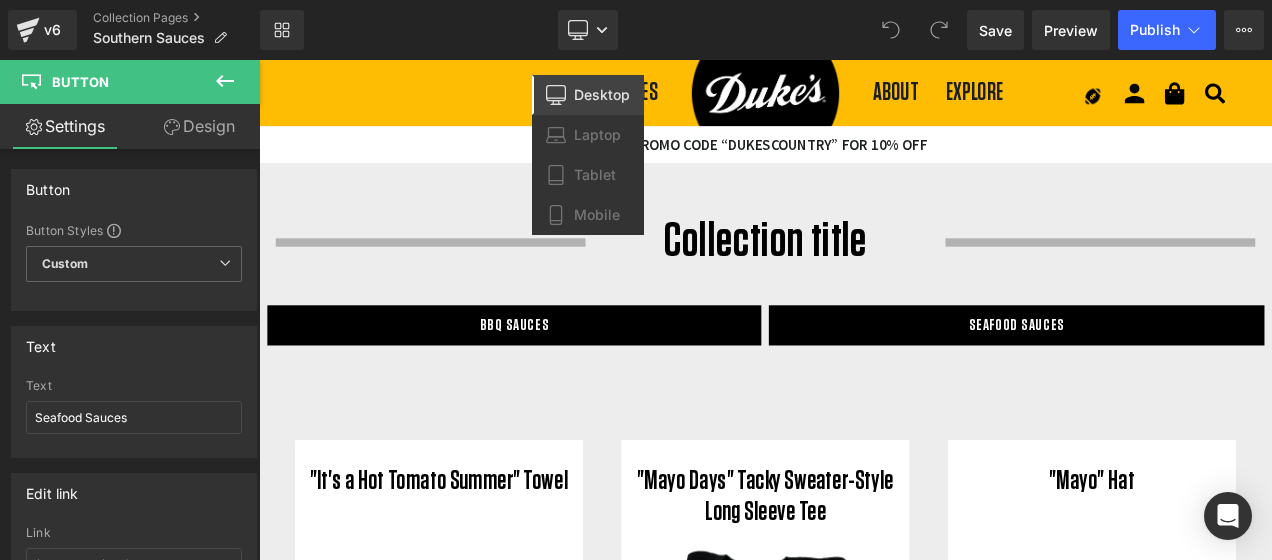 click on "Library Desktop Desktop Laptop Tablet Mobile Save Preview Publish Scheduled View Live Page View with current Template Save Template to Library Schedule Publish  Optimize  Publish Settings Shortcuts  Your page can’t be published   You've reached the maximum number of published pages on your plan  (0/0).  You need to upgrade your plan or unpublish all your pages to get 1 publish slot.   Unpublish pages   Upgrade plan" at bounding box center (766, 30) 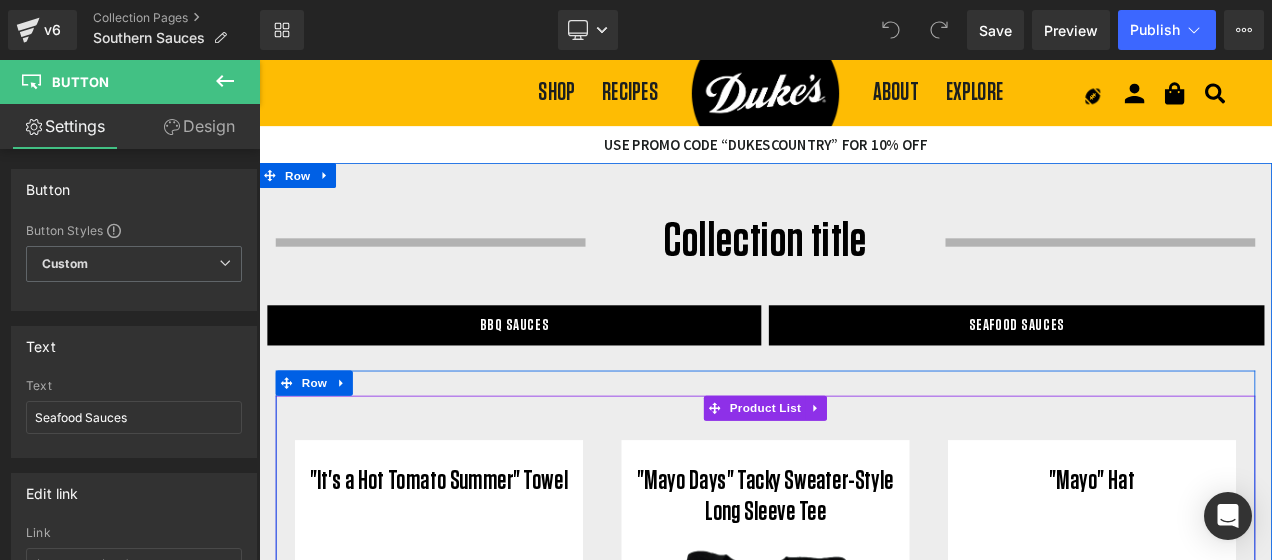 scroll, scrollTop: 0, scrollLeft: 0, axis: both 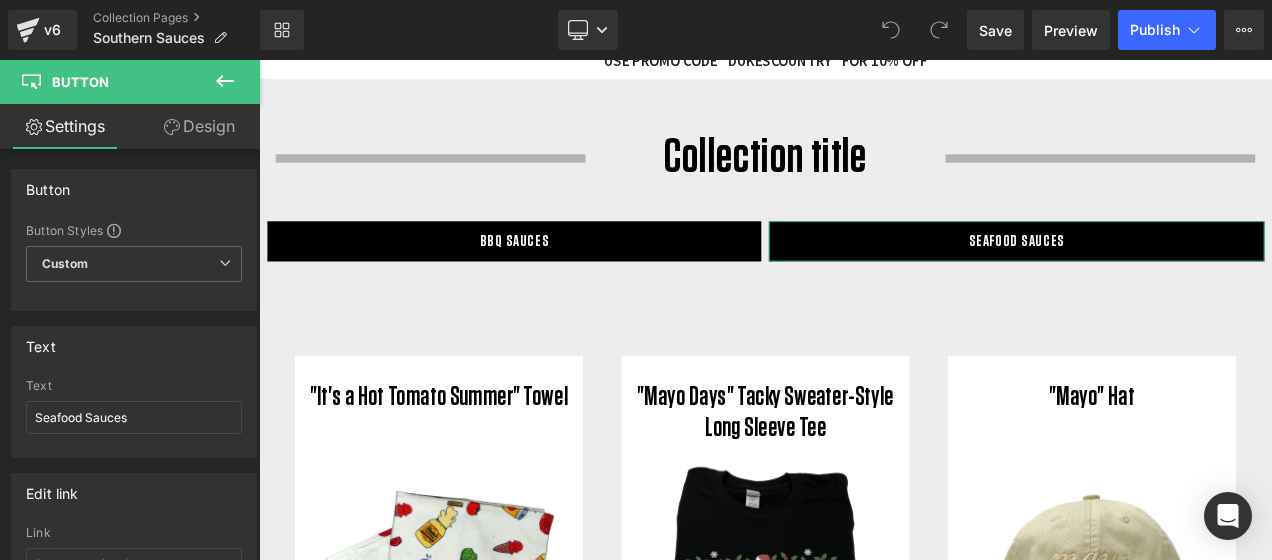 click on "Design" at bounding box center (199, 126) 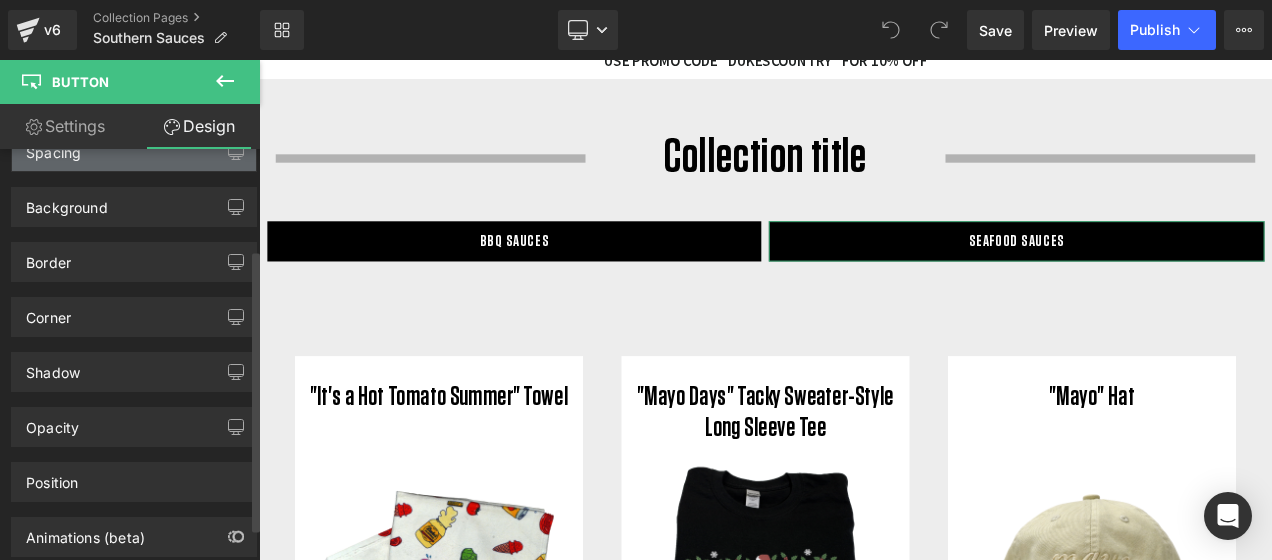 scroll, scrollTop: 0, scrollLeft: 0, axis: both 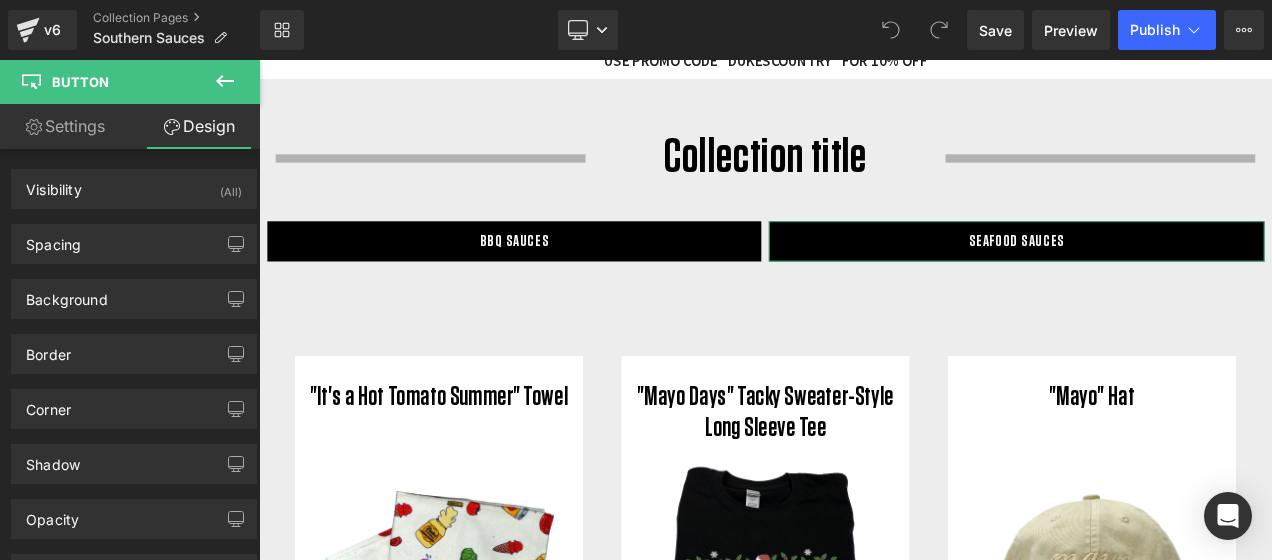 click on "Settings" at bounding box center (65, 126) 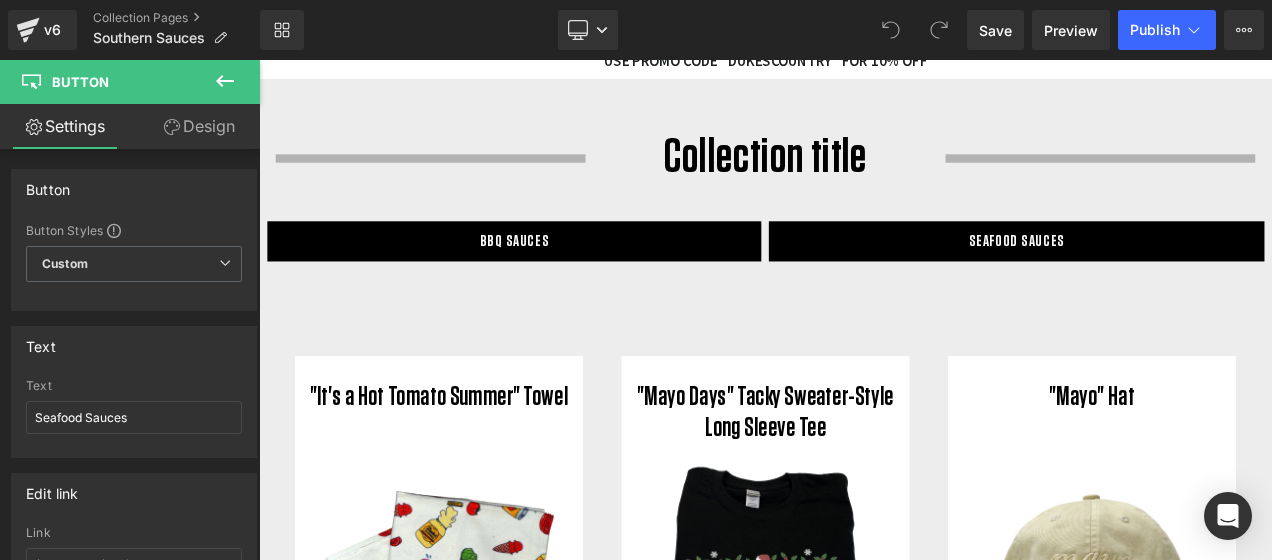 click 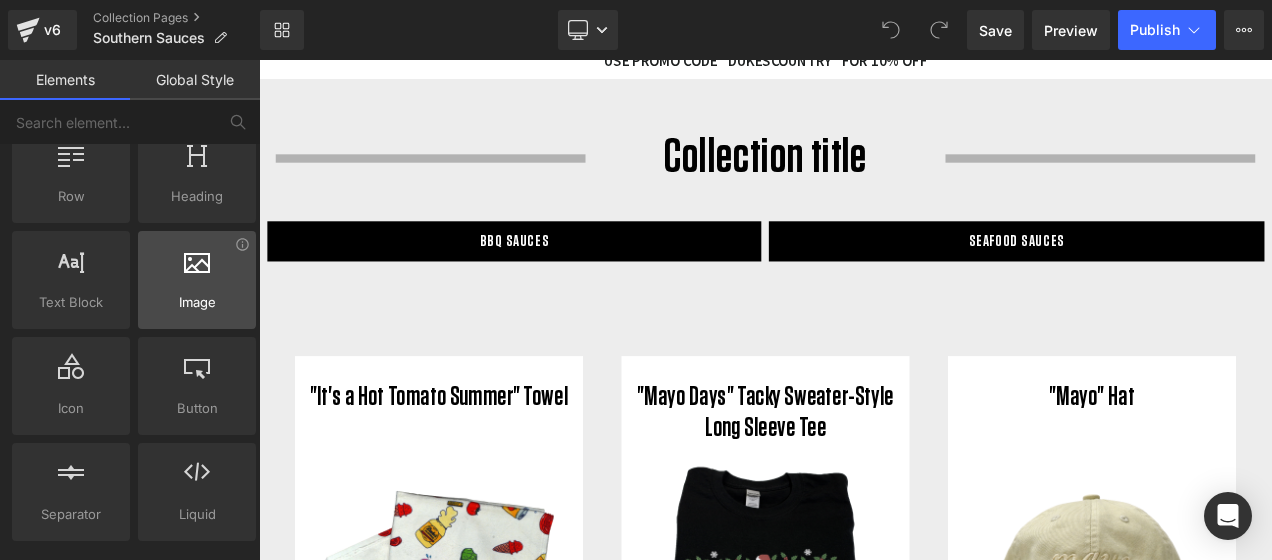 scroll, scrollTop: 100, scrollLeft: 0, axis: vertical 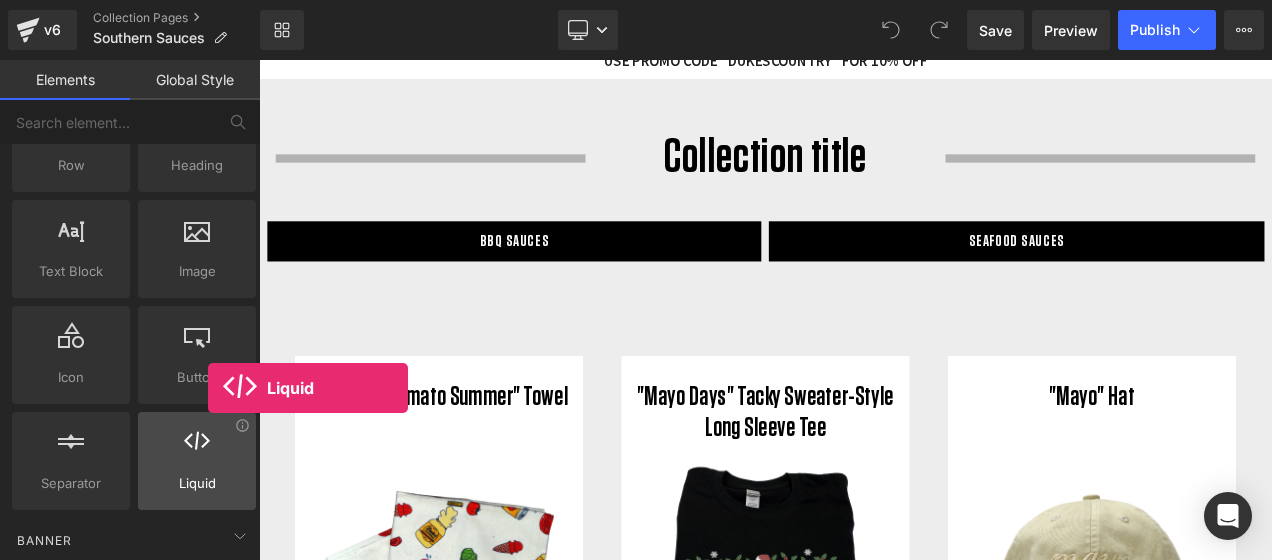 click on "Liquid" at bounding box center [197, 483] 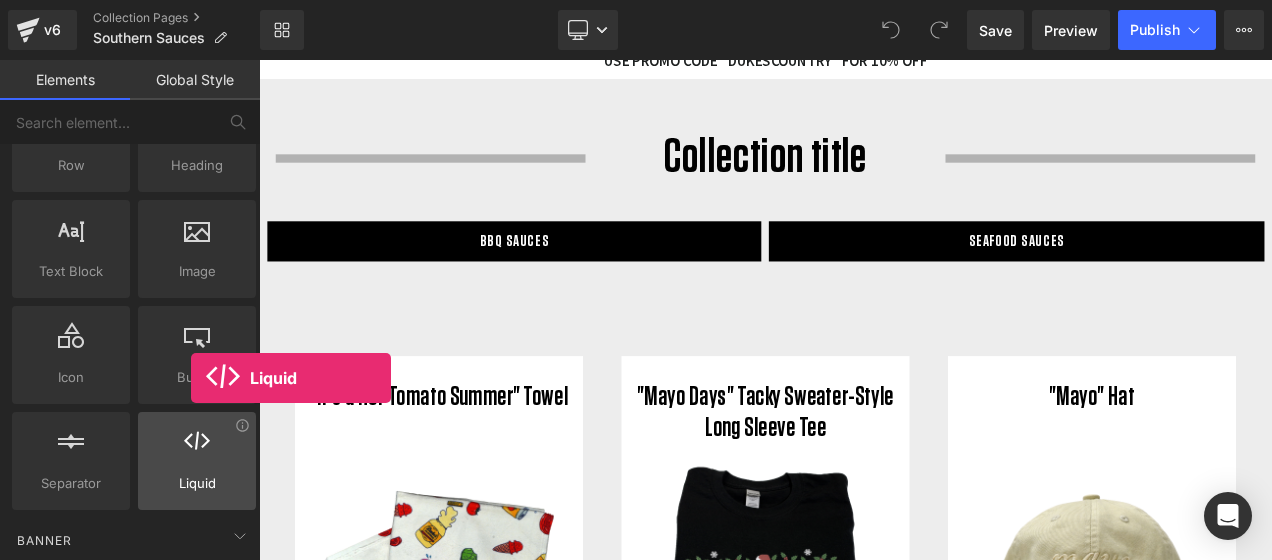 click at bounding box center [197, 450] 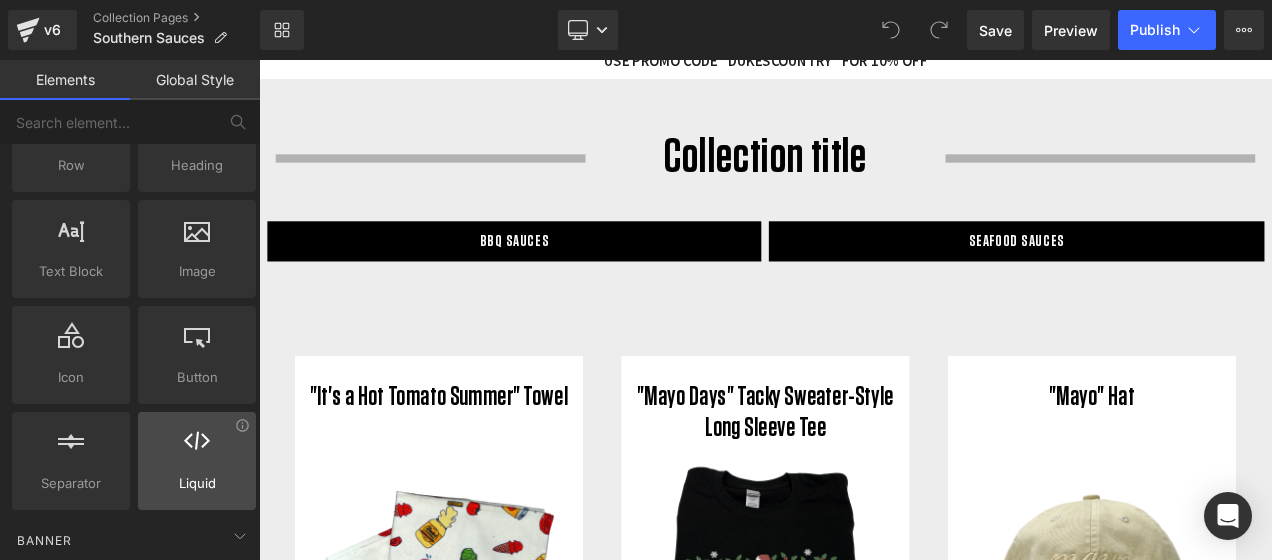click on "Liquid" at bounding box center [197, 483] 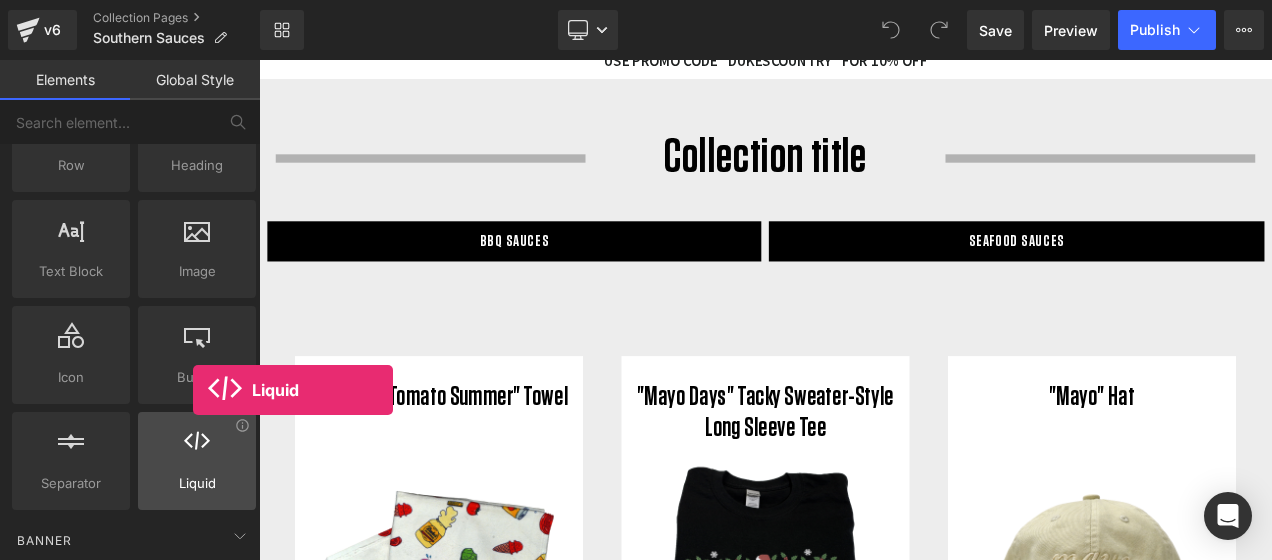 click on "Liquid" at bounding box center [197, 483] 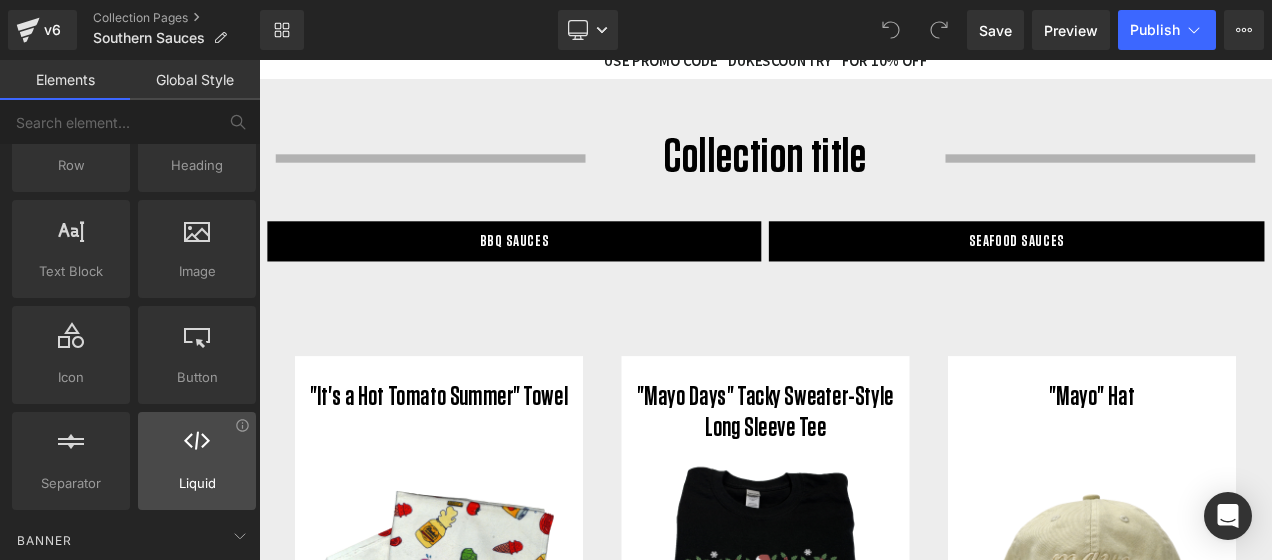 scroll, scrollTop: 200, scrollLeft: 0, axis: vertical 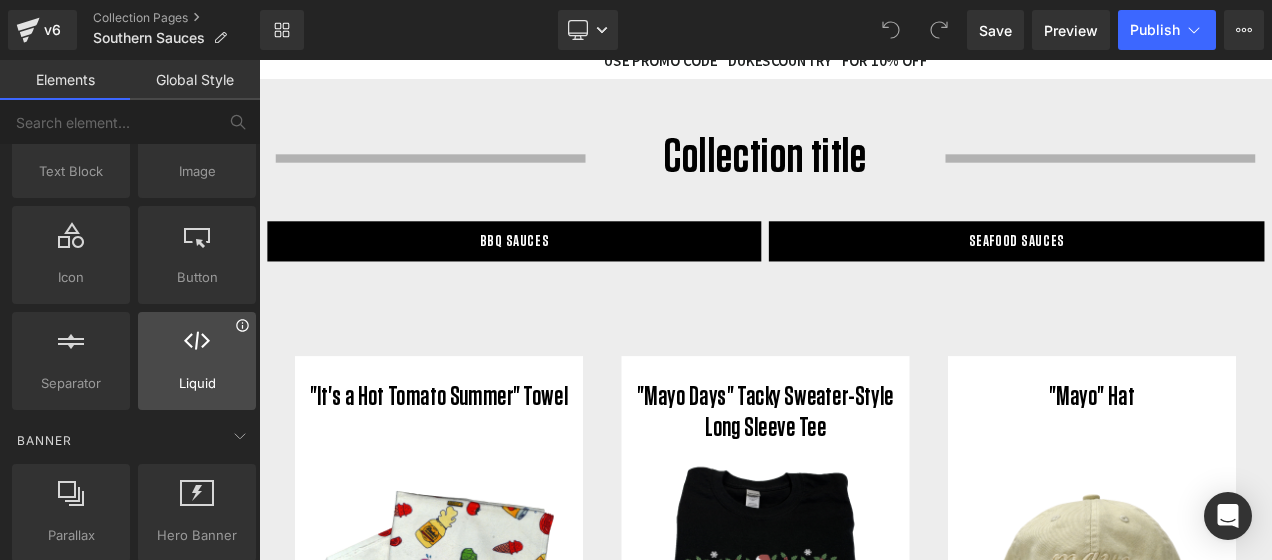 click 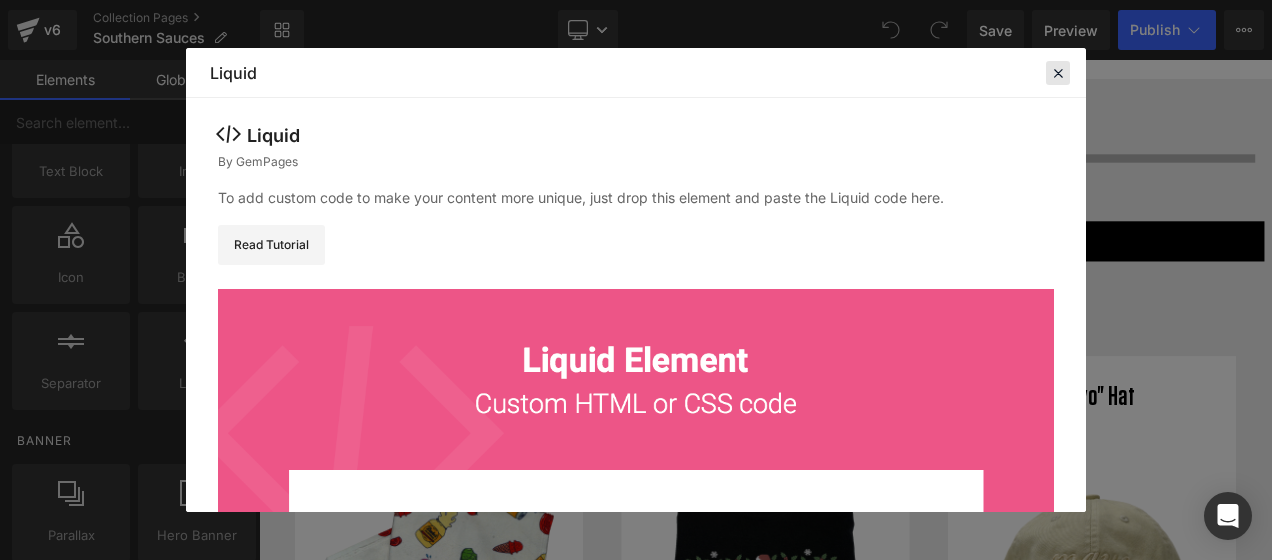 click at bounding box center (1058, 73) 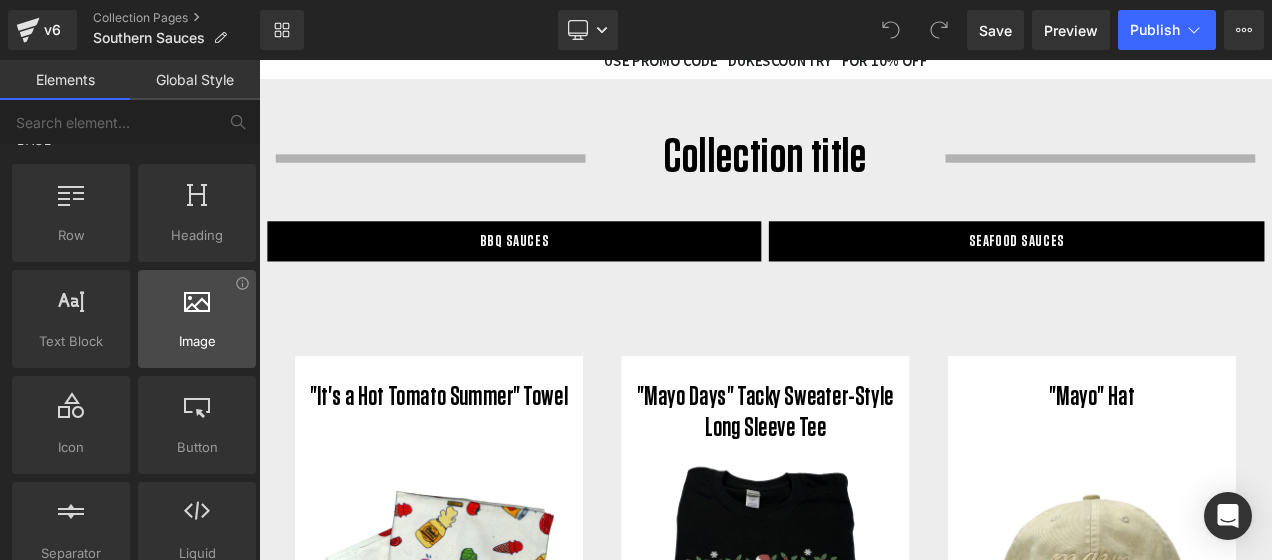 scroll, scrollTop: 0, scrollLeft: 0, axis: both 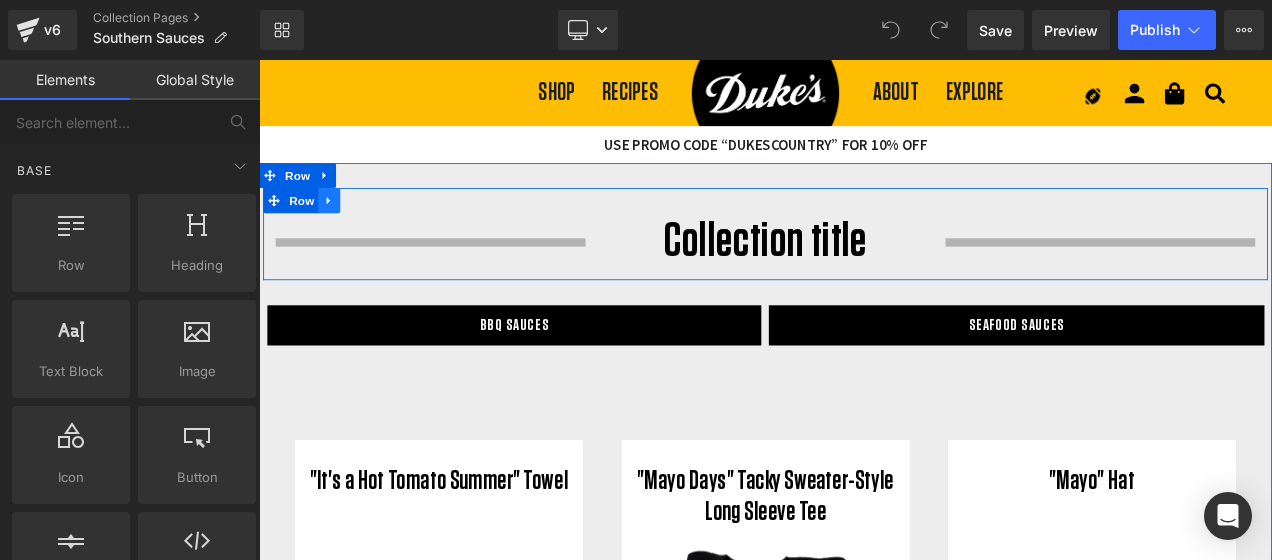 click at bounding box center [343, 228] 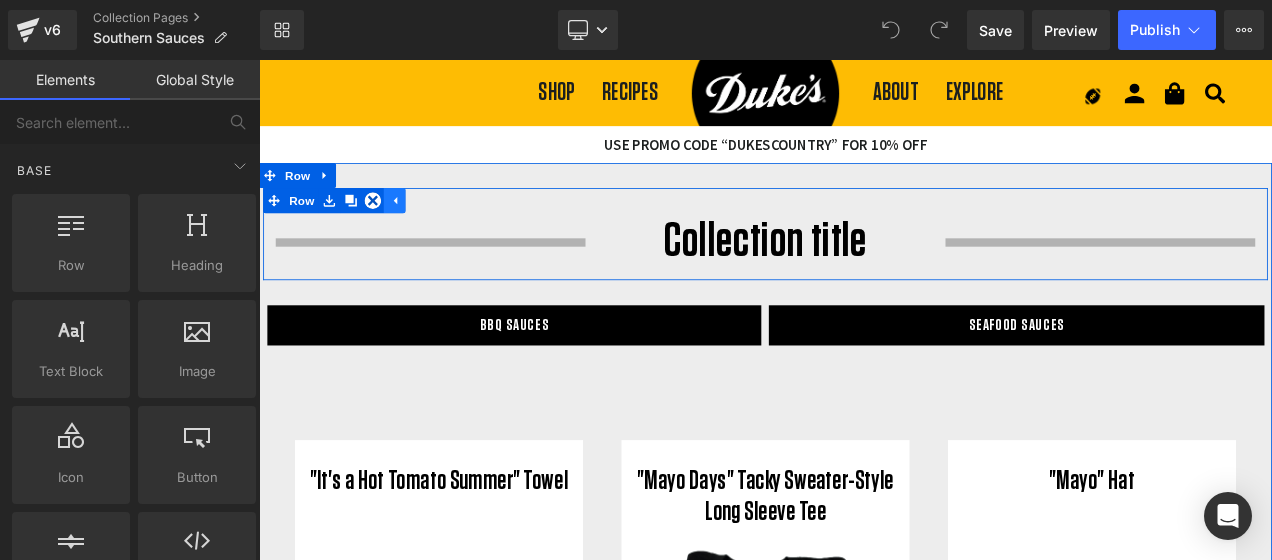 click 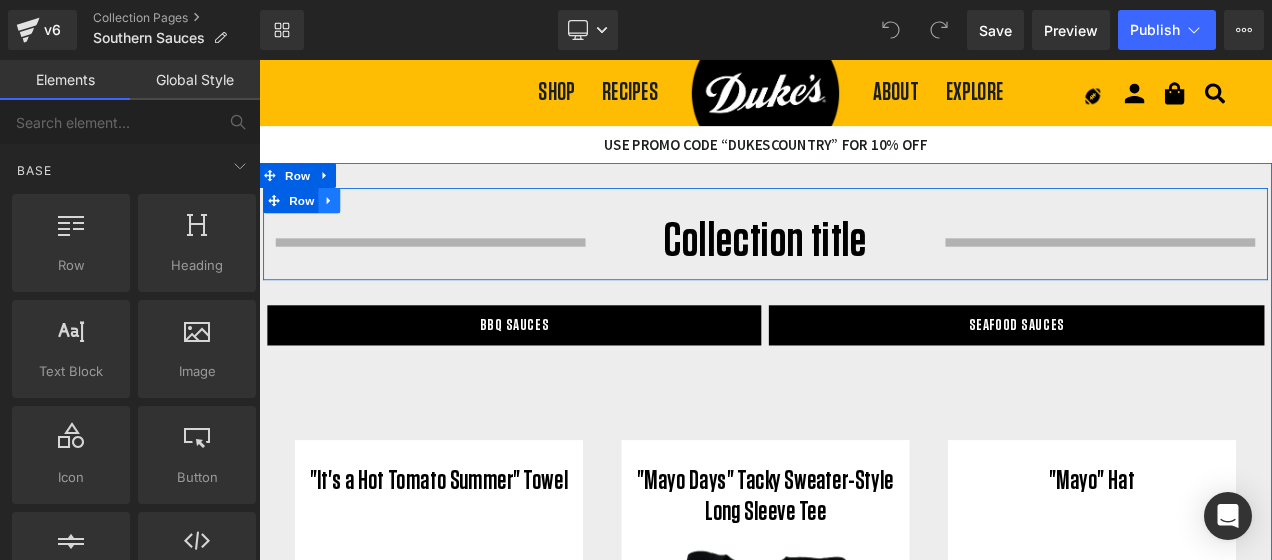 click 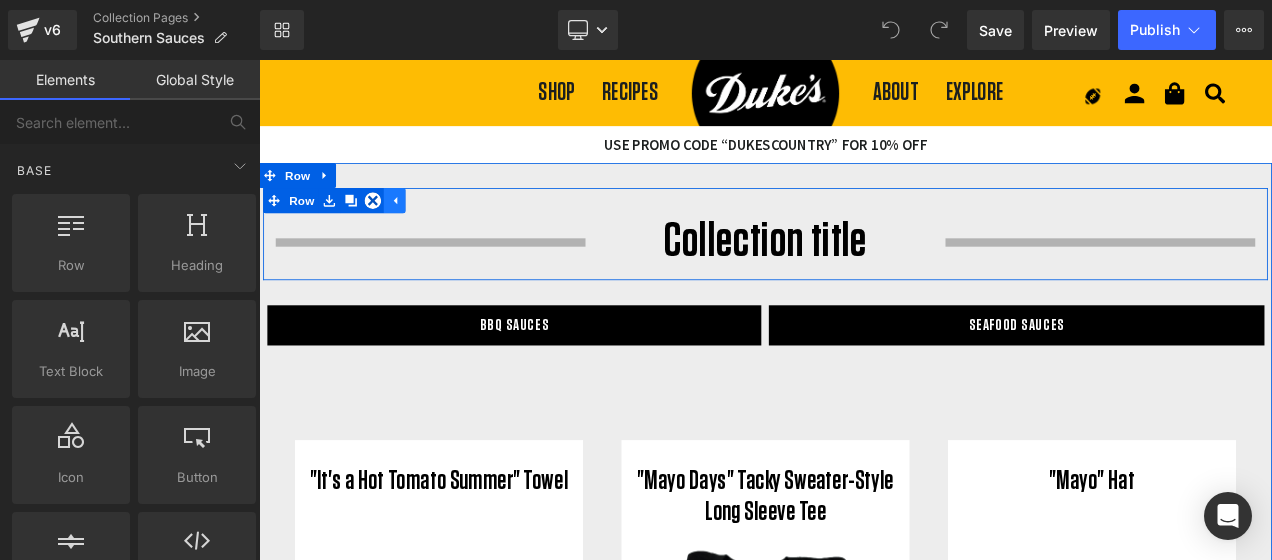click 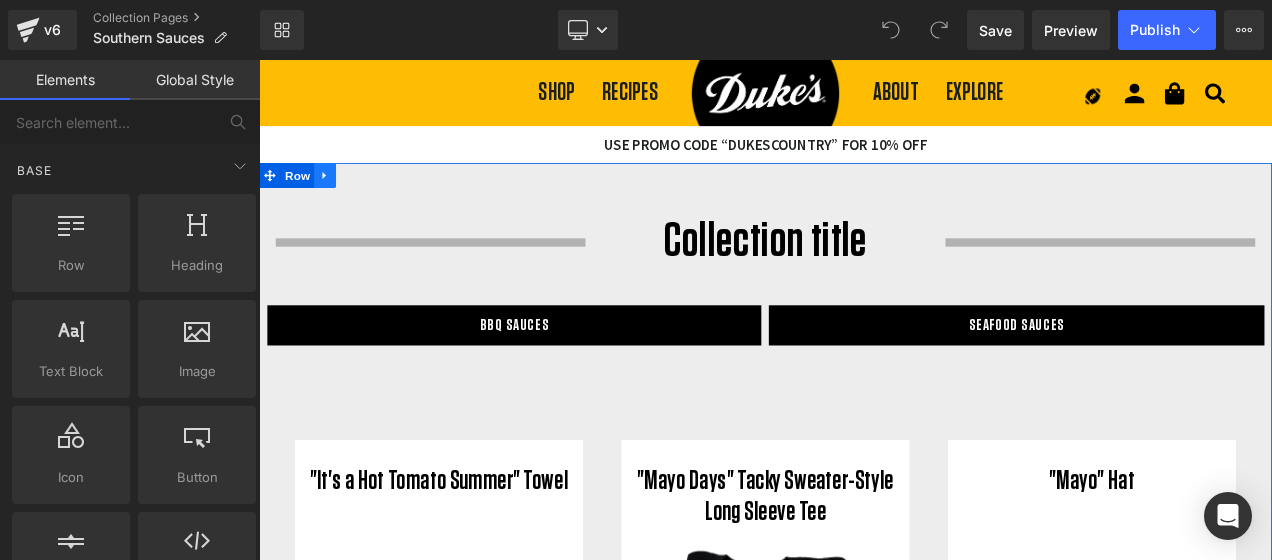 click at bounding box center (338, 198) 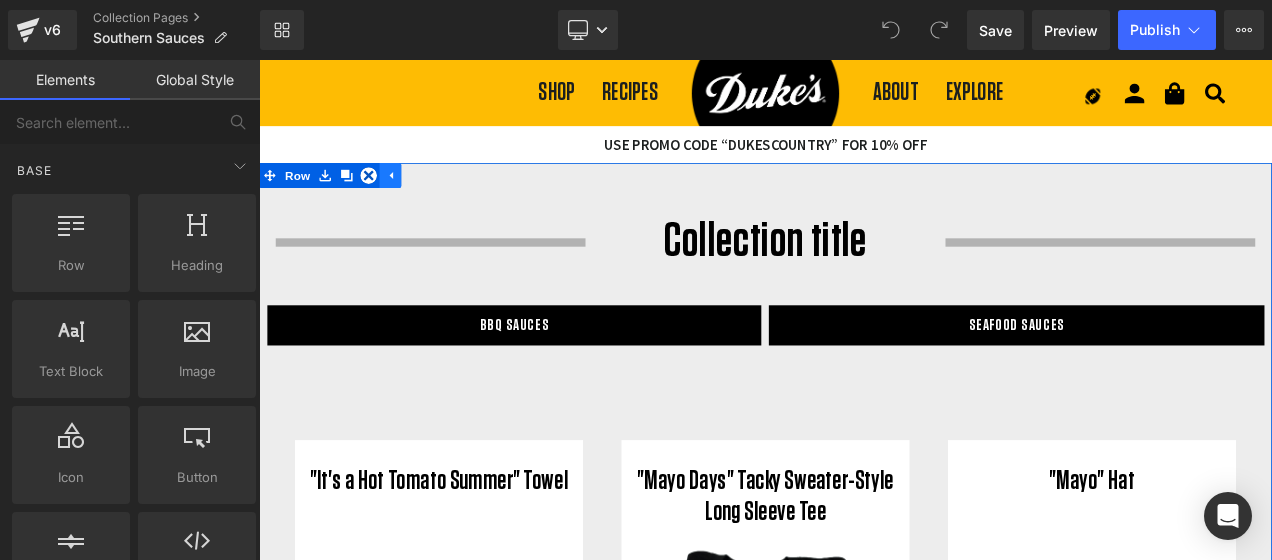 click 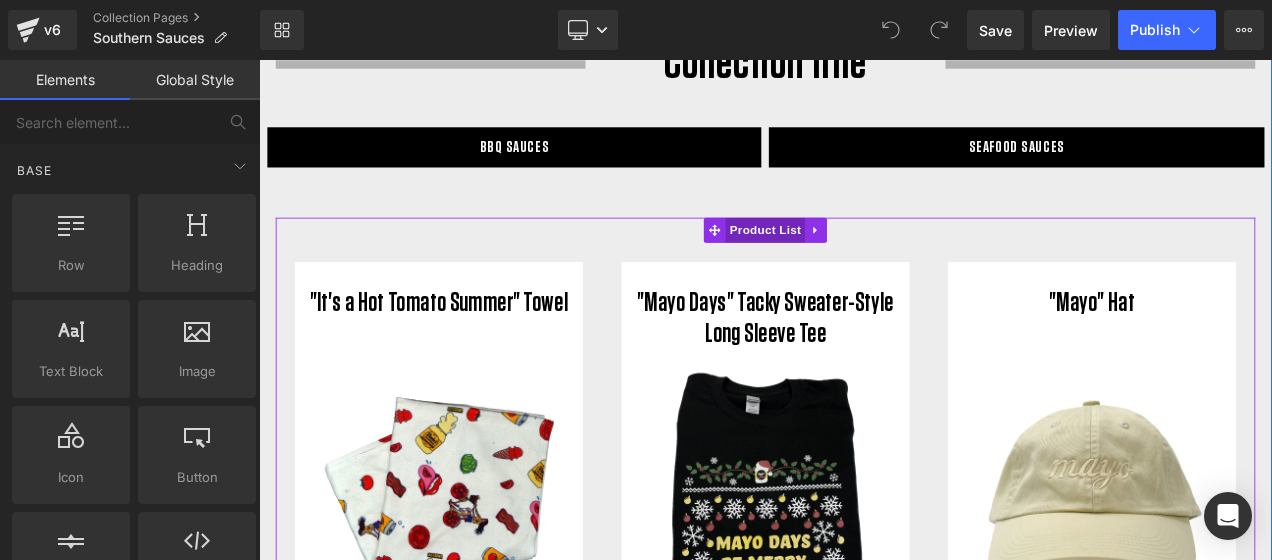 scroll, scrollTop: 100, scrollLeft: 0, axis: vertical 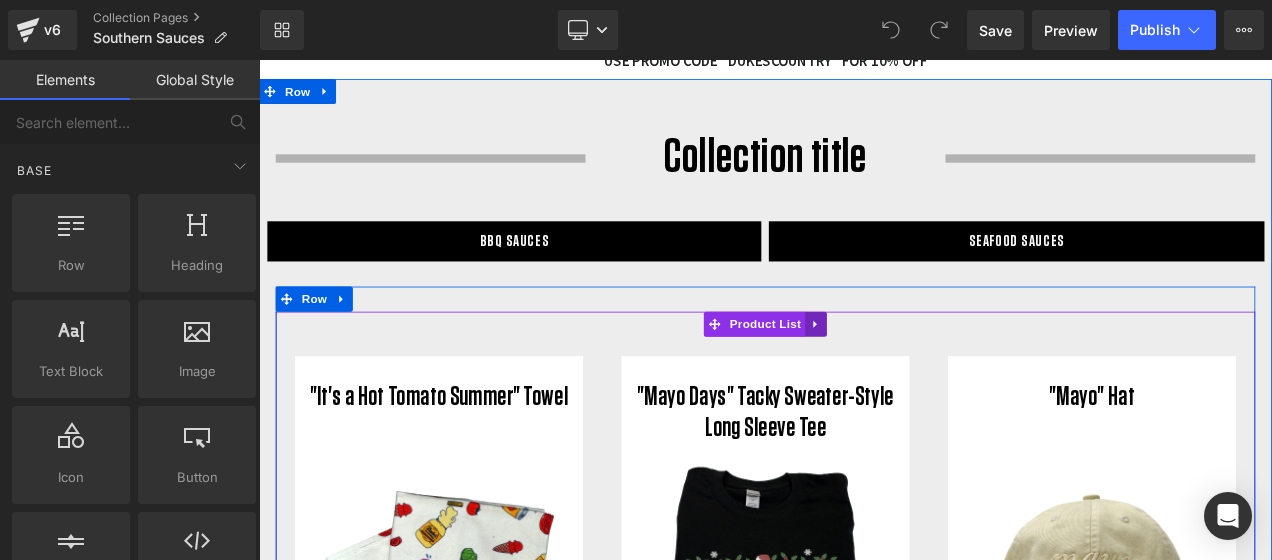 click at bounding box center [925, 376] 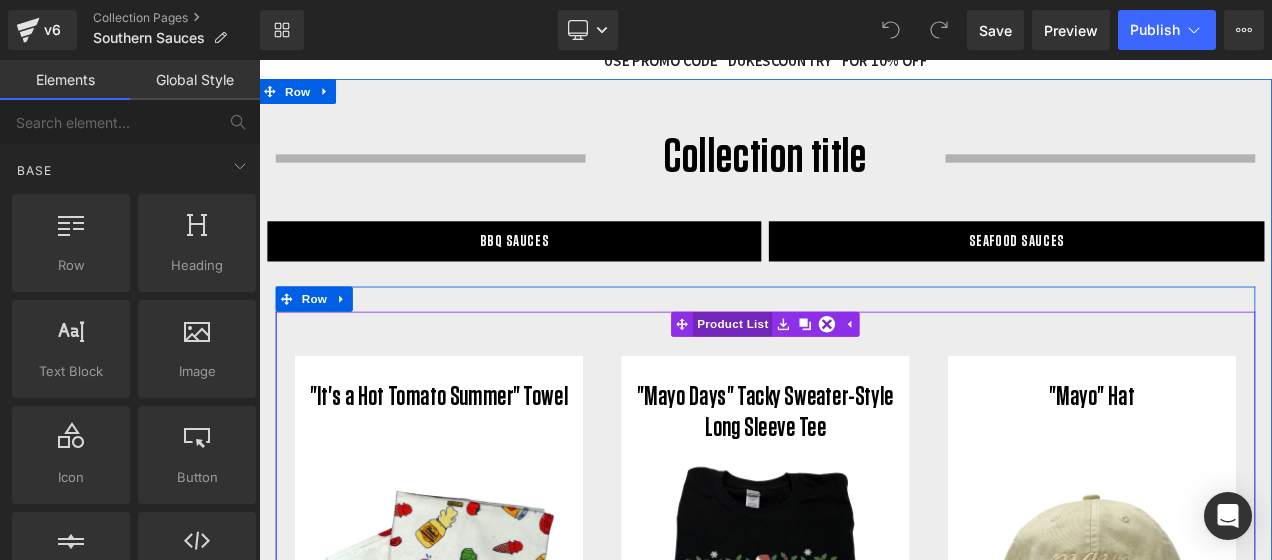 click on "Product List" at bounding box center [811, 376] 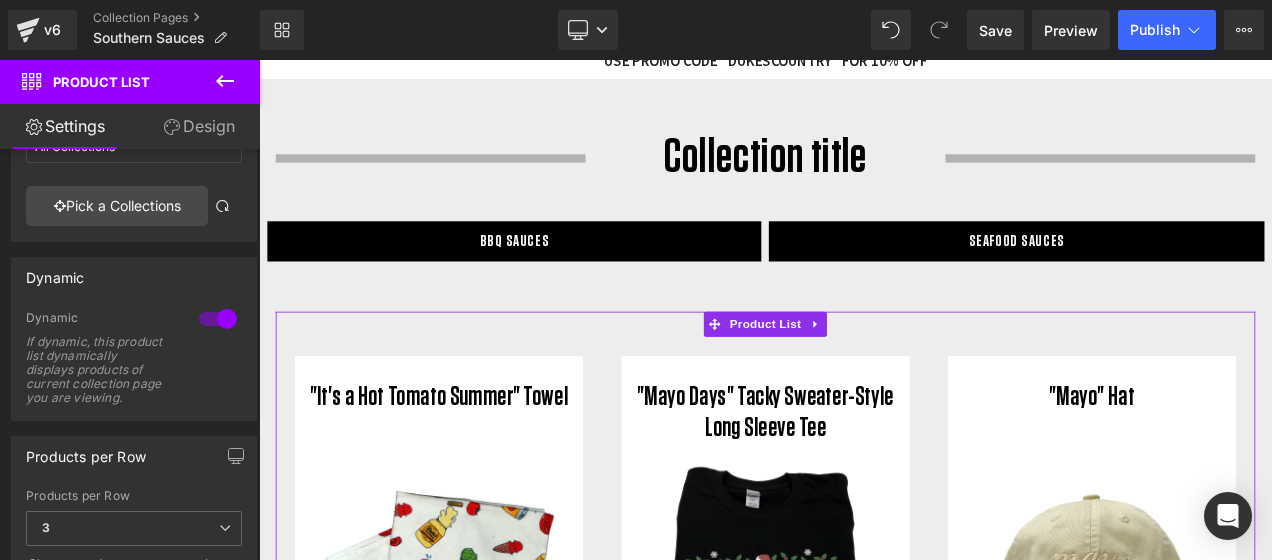 scroll, scrollTop: 0, scrollLeft: 0, axis: both 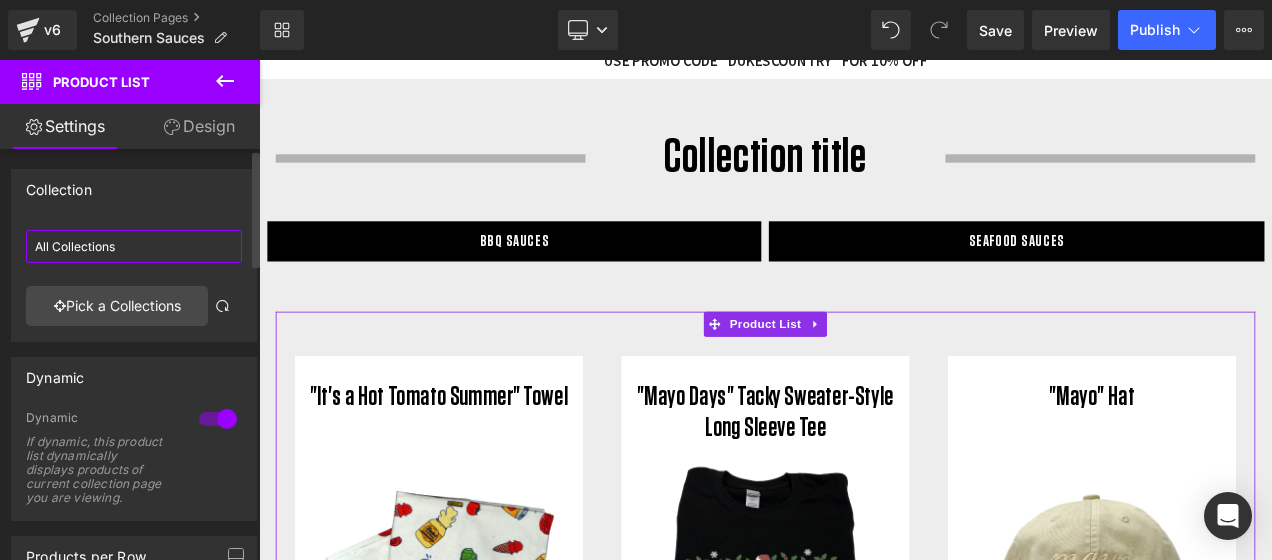 click on "All Collections" at bounding box center (134, 246) 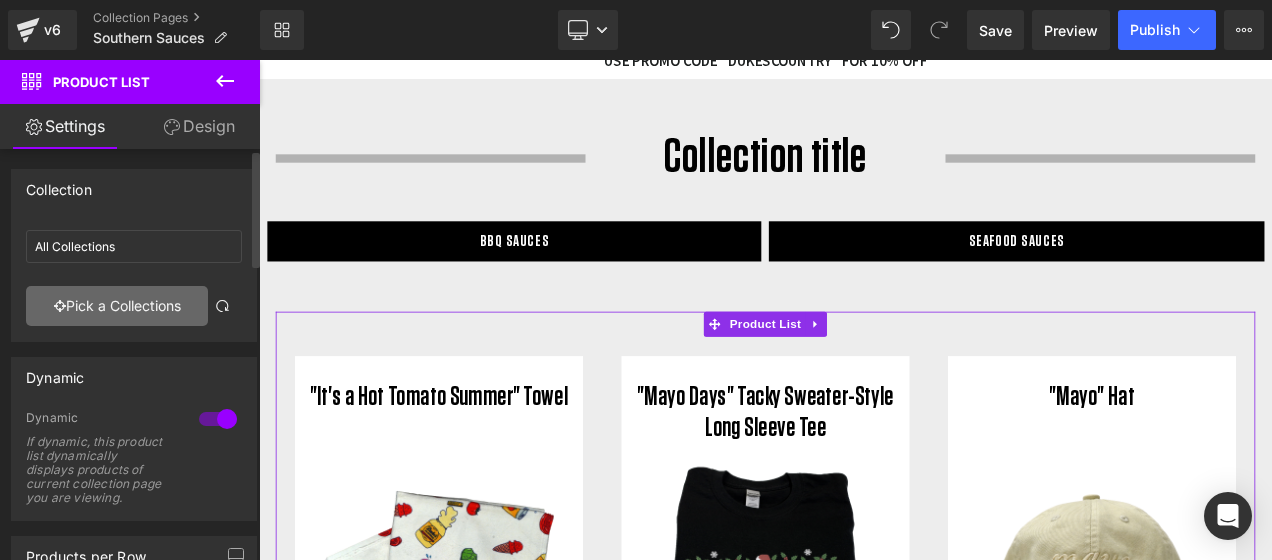 click on "Pick a Collections" at bounding box center [117, 306] 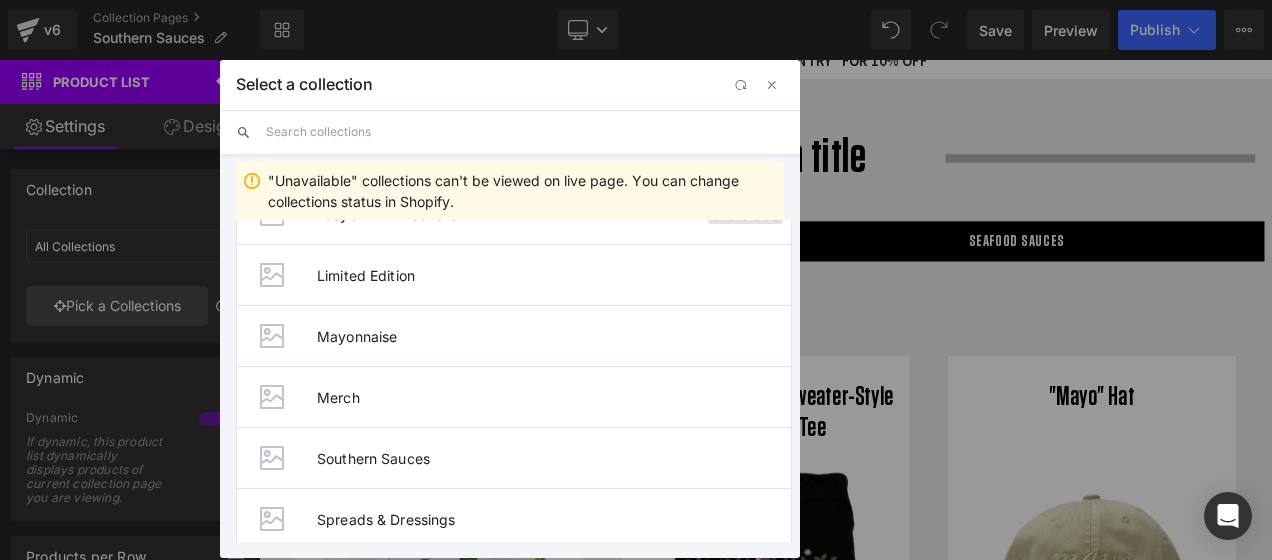 scroll, scrollTop: 1209, scrollLeft: 0, axis: vertical 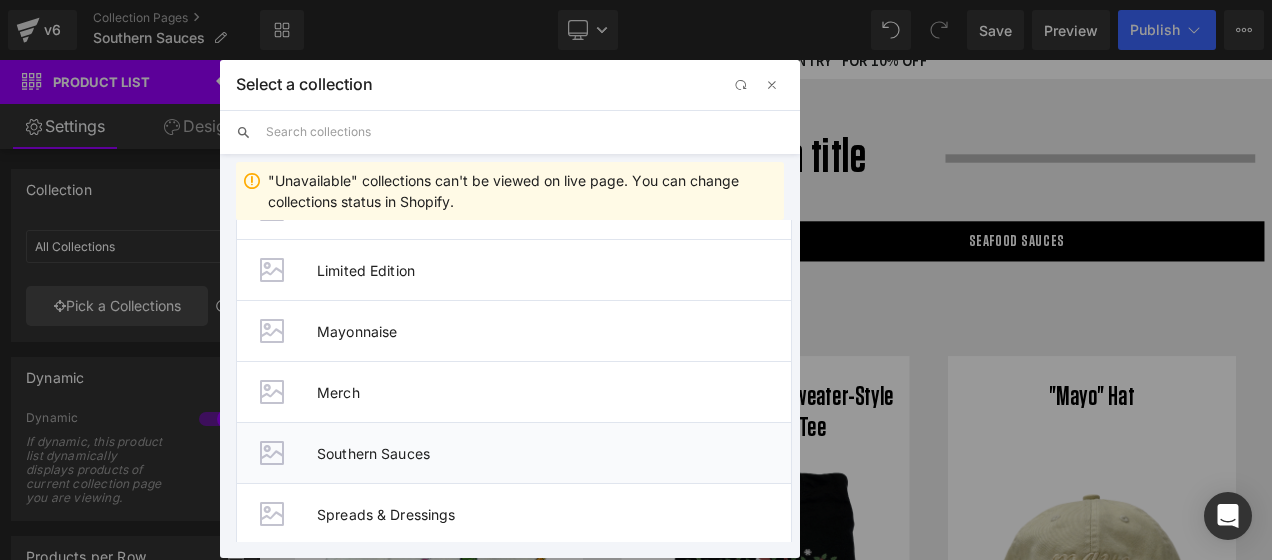 drag, startPoint x: 408, startPoint y: 438, endPoint x: 357, endPoint y: 447, distance: 51.78803 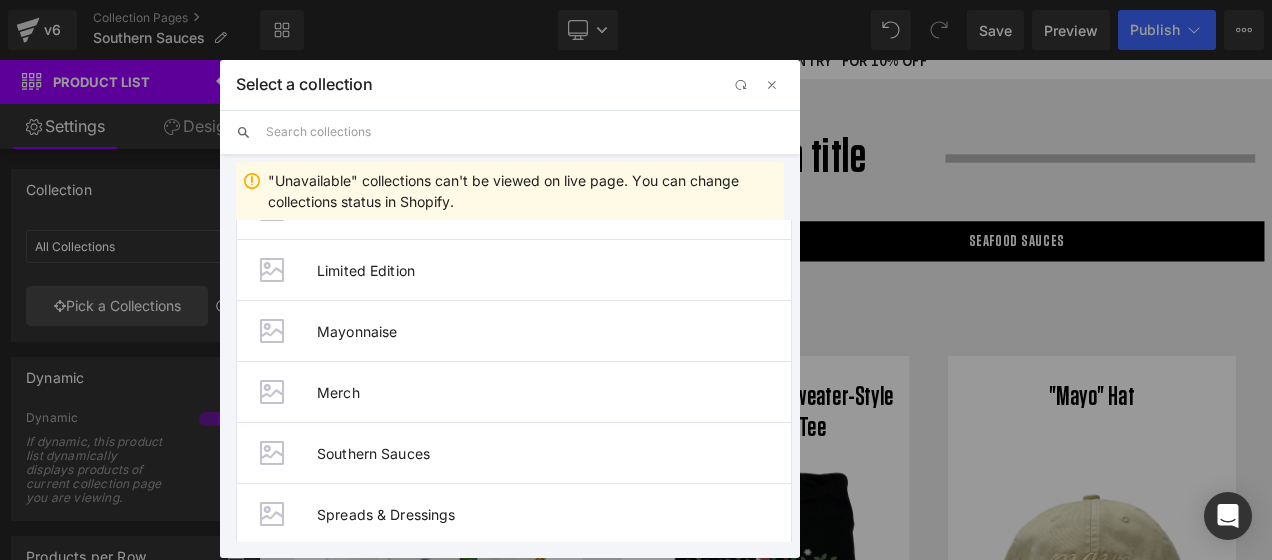 type on "Southern Sauces" 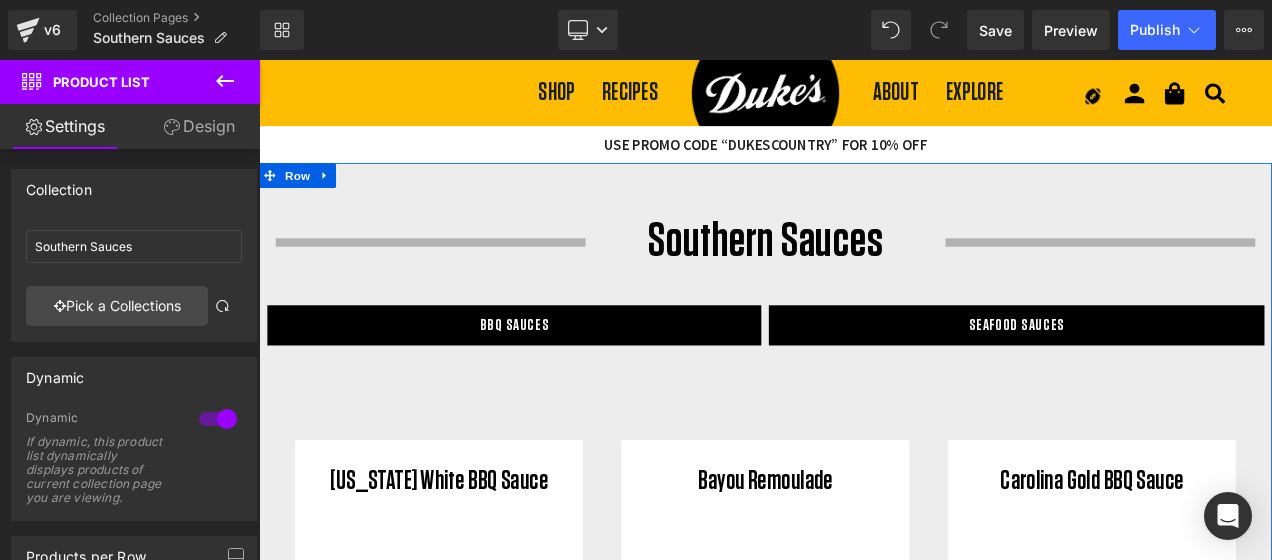 scroll, scrollTop: 358, scrollLeft: 0, axis: vertical 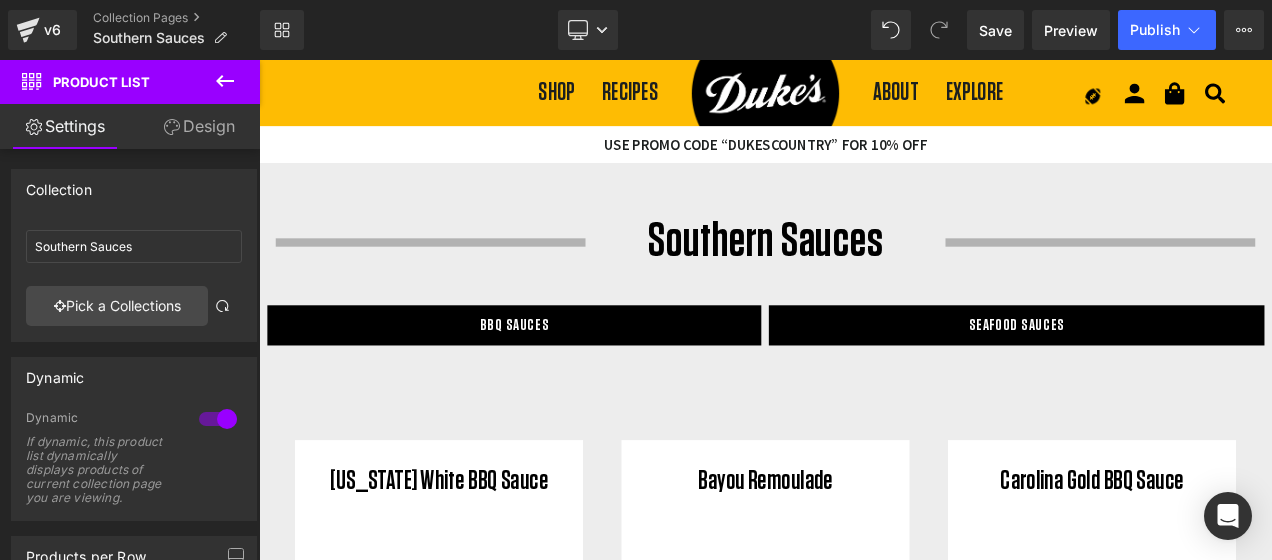 click 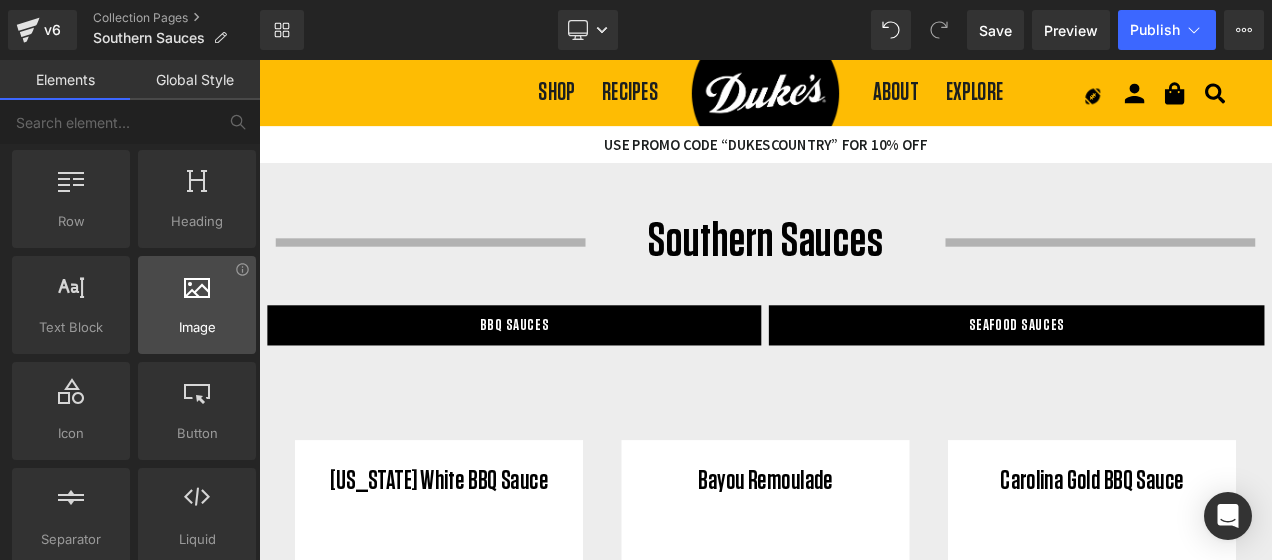 scroll, scrollTop: 0, scrollLeft: 0, axis: both 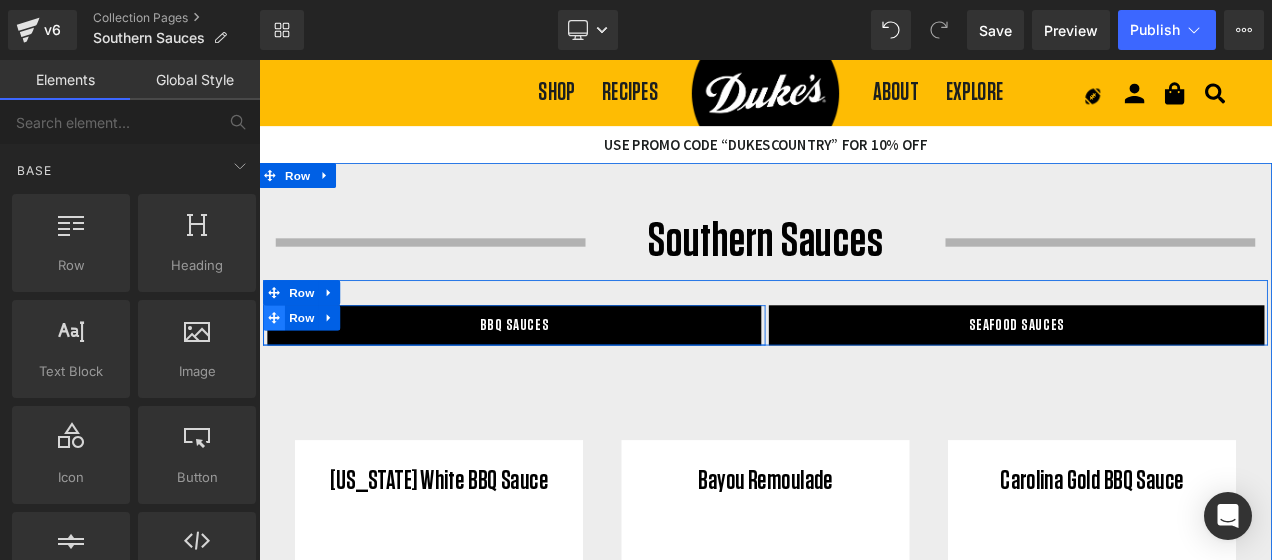 click 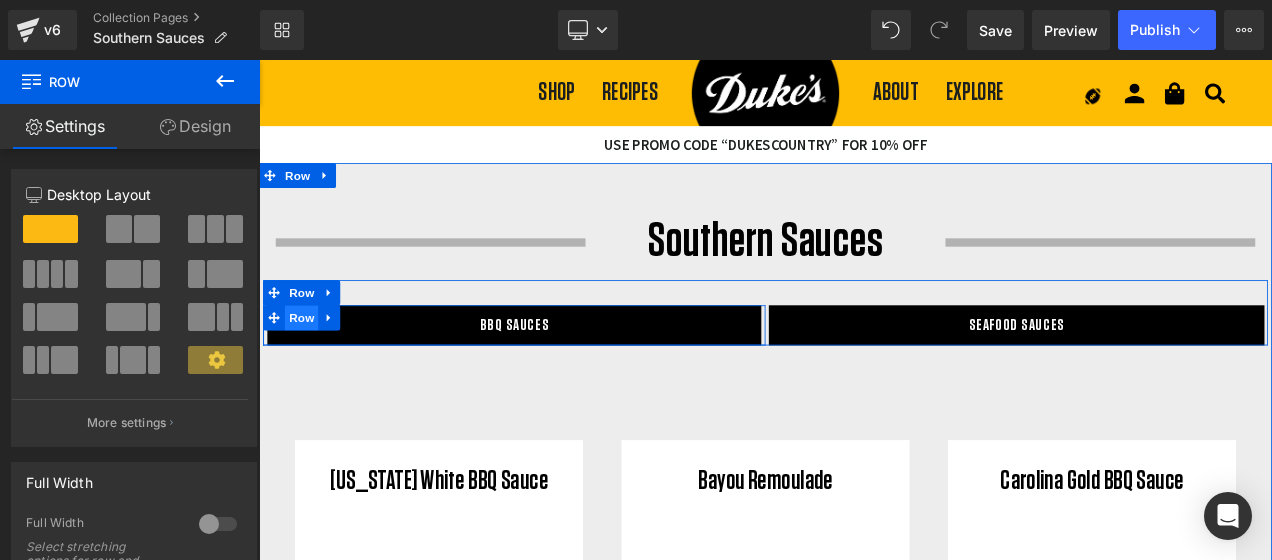 click on "Row" at bounding box center [310, 368] 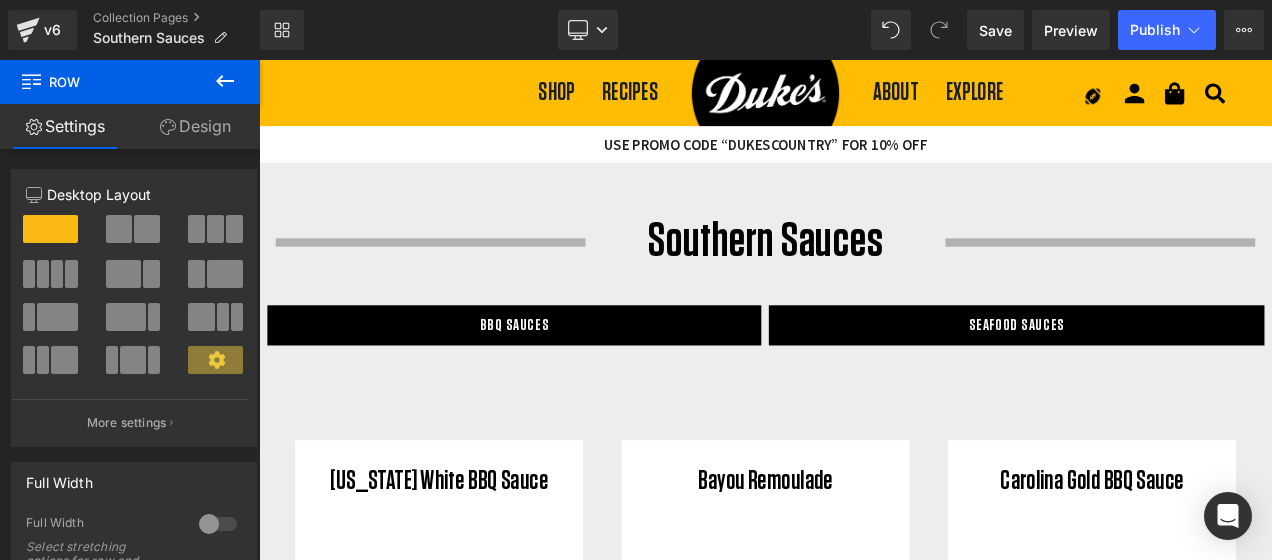 click 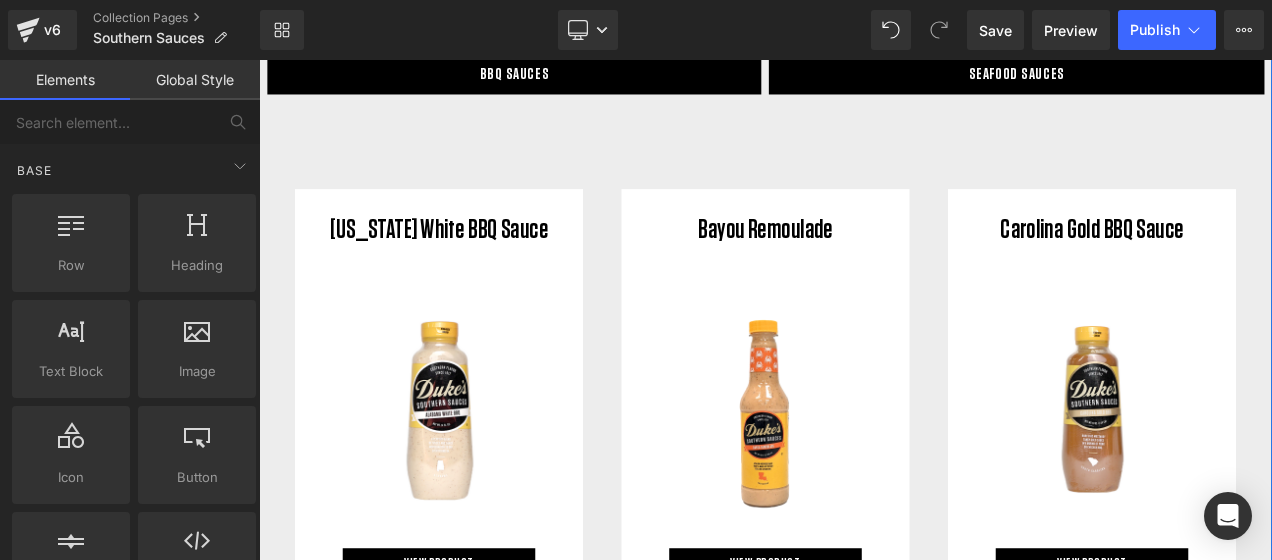 scroll, scrollTop: 200, scrollLeft: 0, axis: vertical 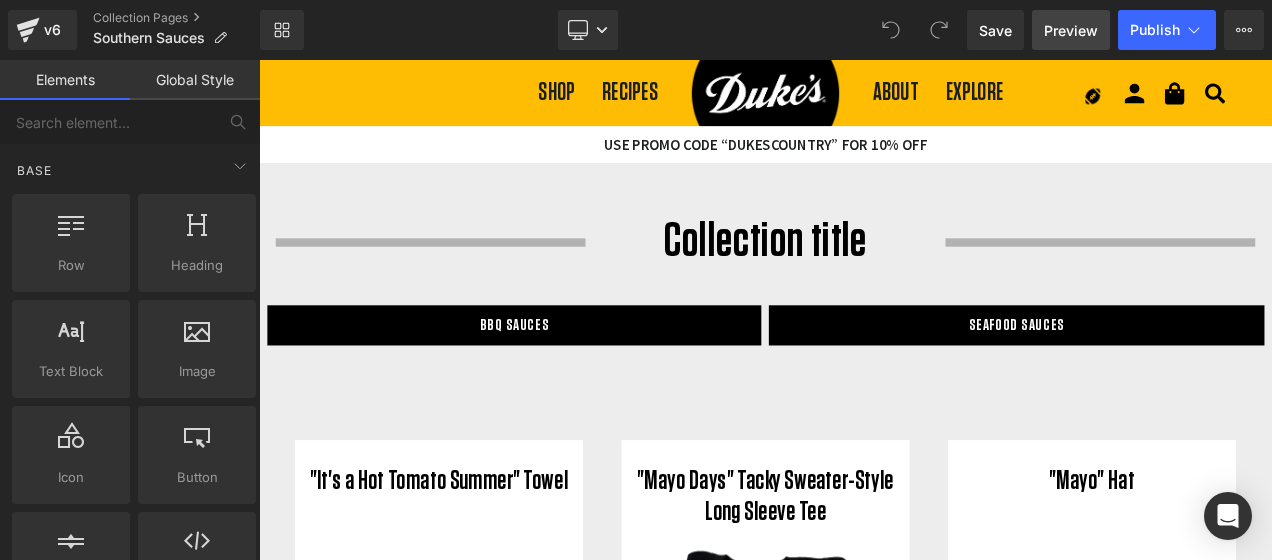 click on "Preview" at bounding box center (1071, 30) 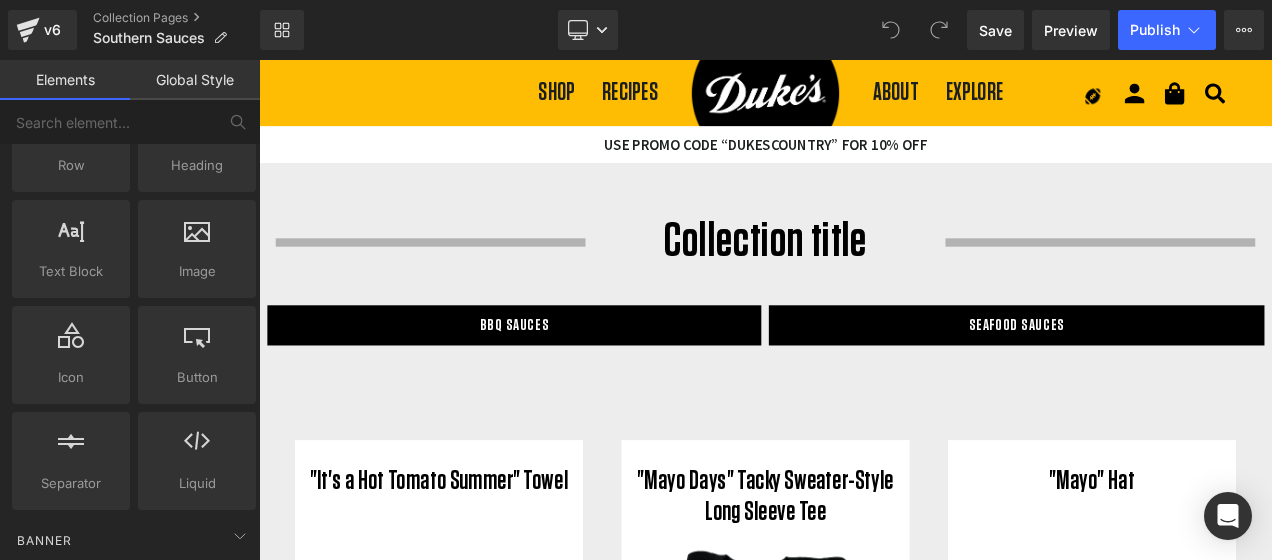 scroll, scrollTop: 200, scrollLeft: 0, axis: vertical 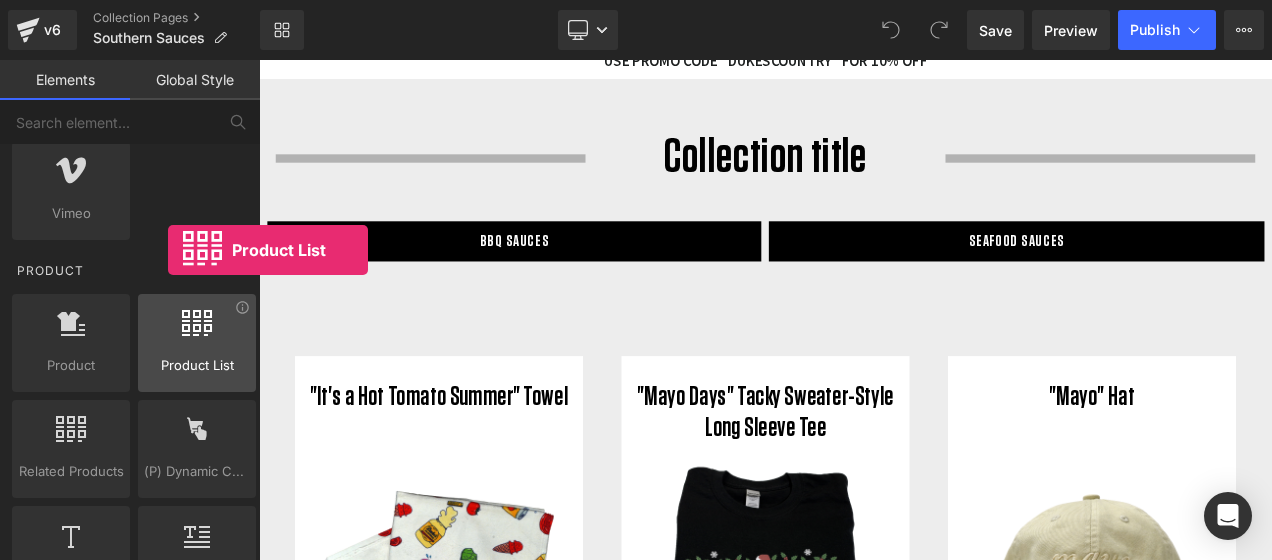 click at bounding box center (197, 332) 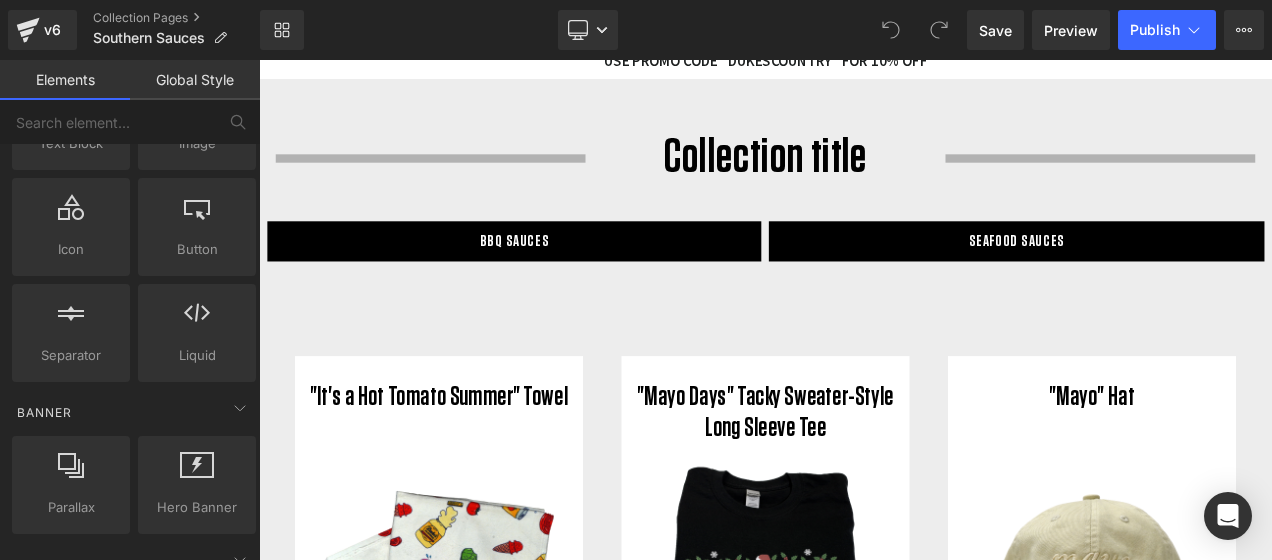 scroll, scrollTop: 100, scrollLeft: 0, axis: vertical 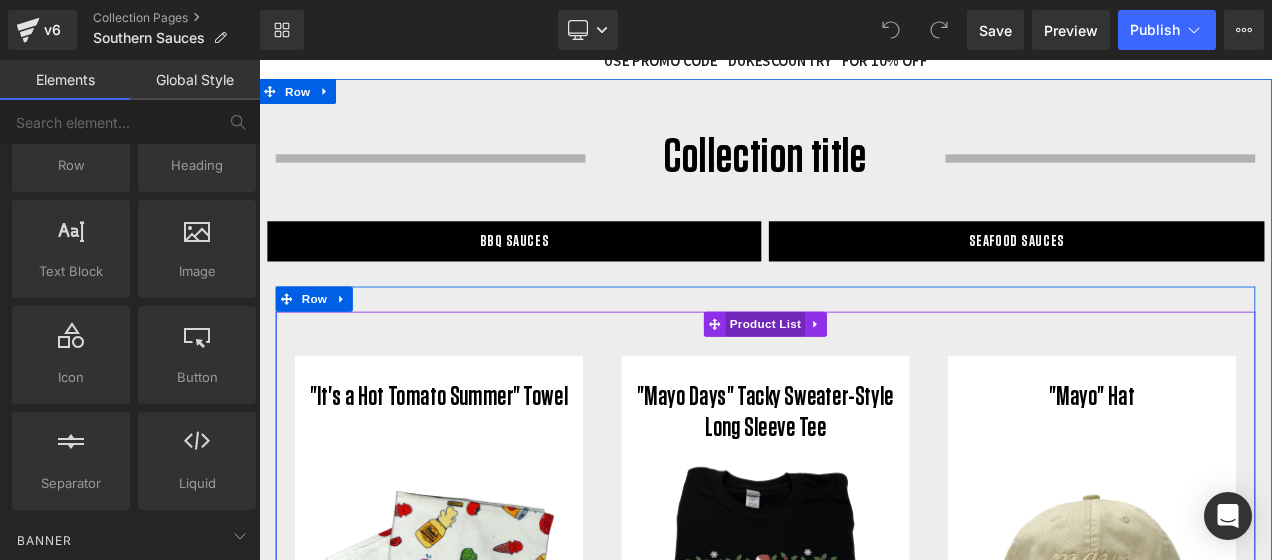 click on "Product List" at bounding box center (863, 376) 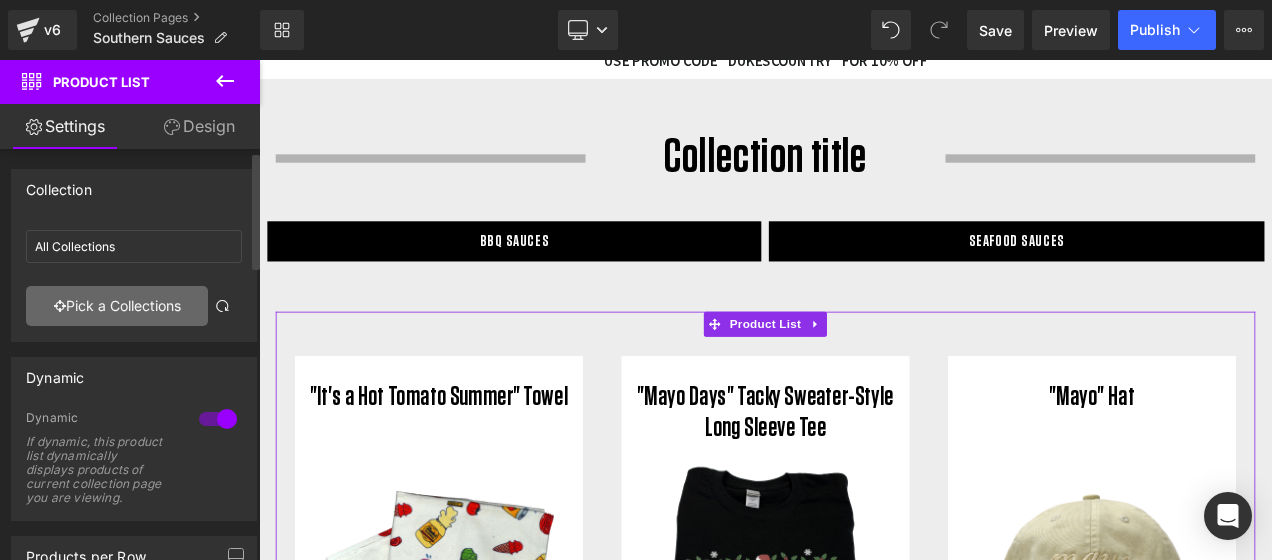 scroll, scrollTop: 0, scrollLeft: 0, axis: both 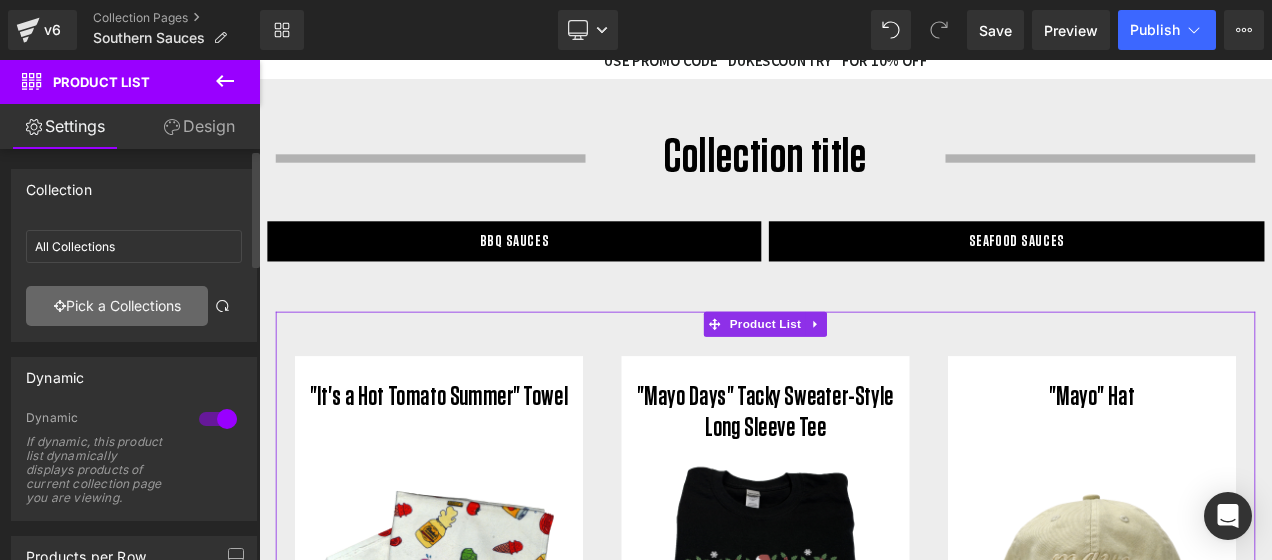 click on "Pick a Collections" at bounding box center [117, 306] 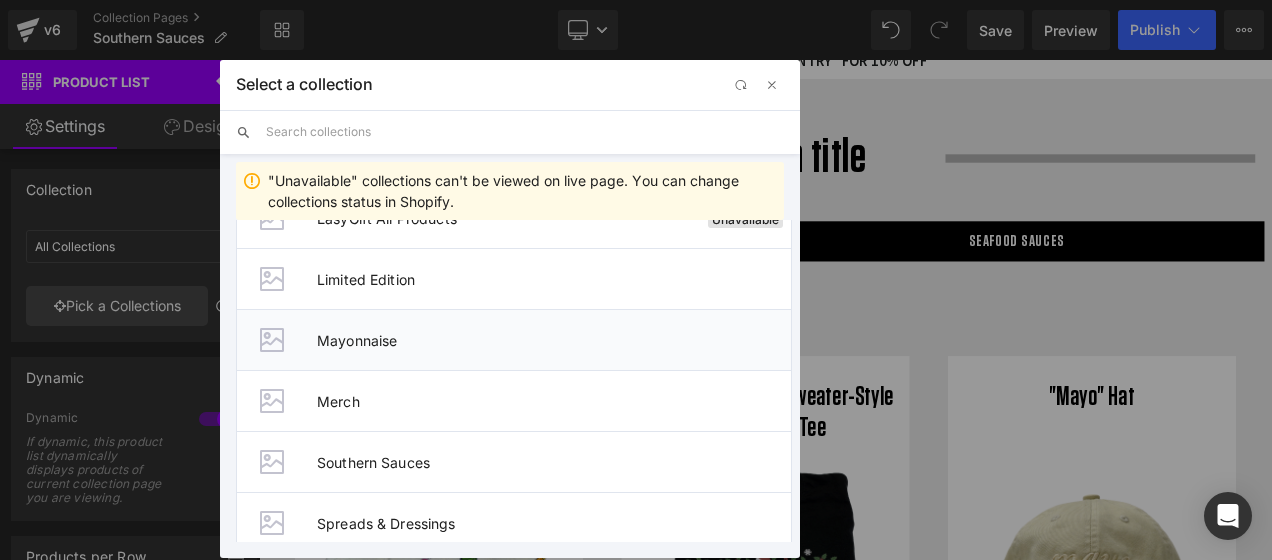 scroll, scrollTop: 1209, scrollLeft: 0, axis: vertical 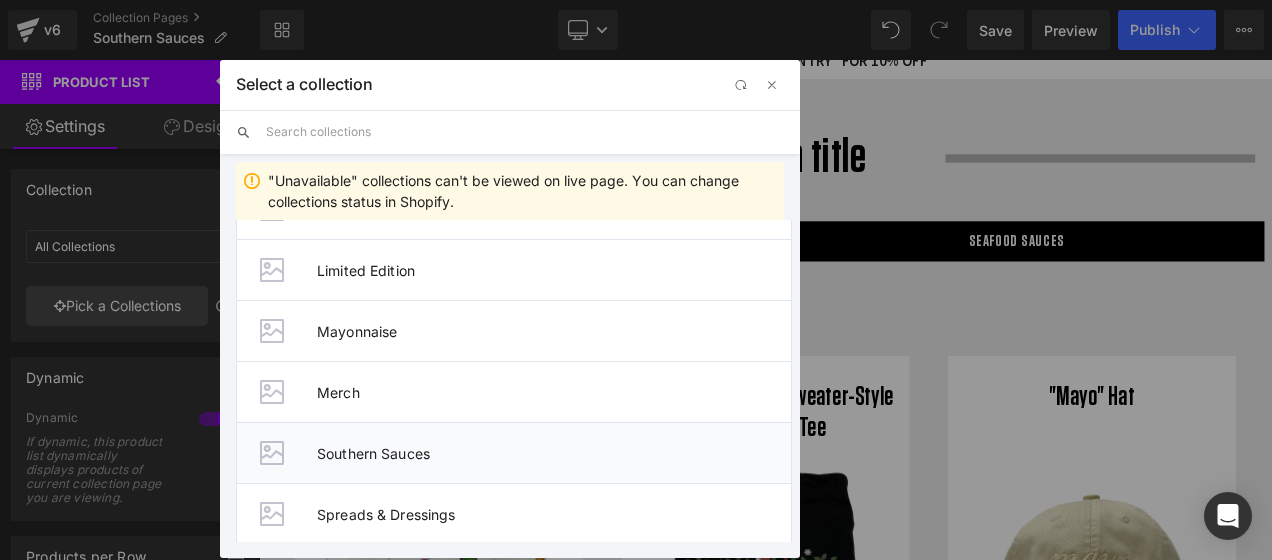 click on "Southern Sauces" at bounding box center [514, 452] 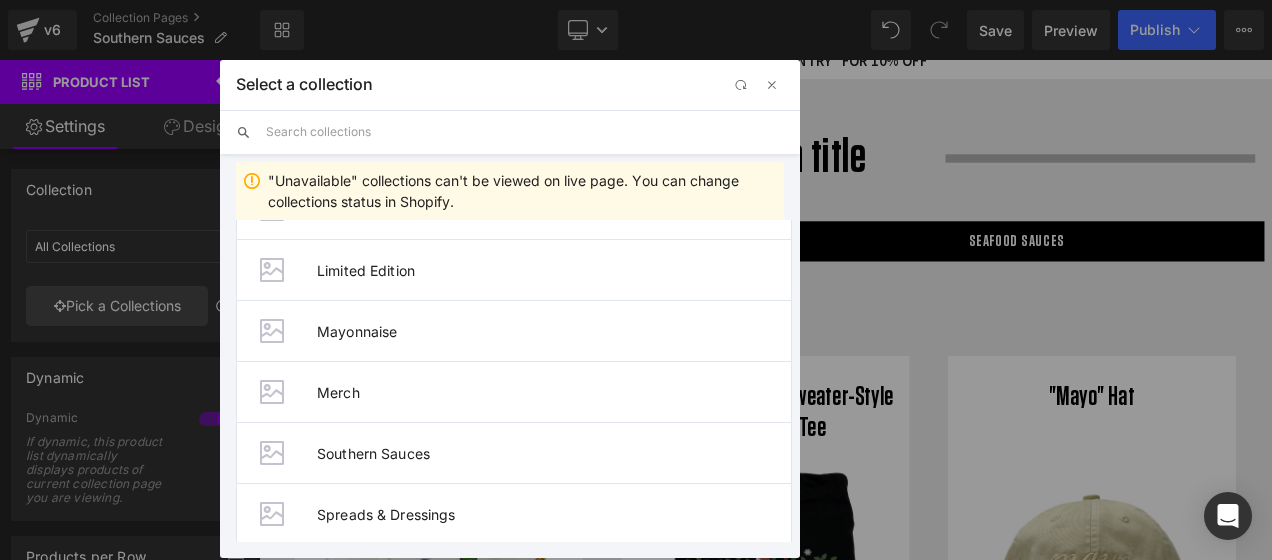 type on "Southern Sauces" 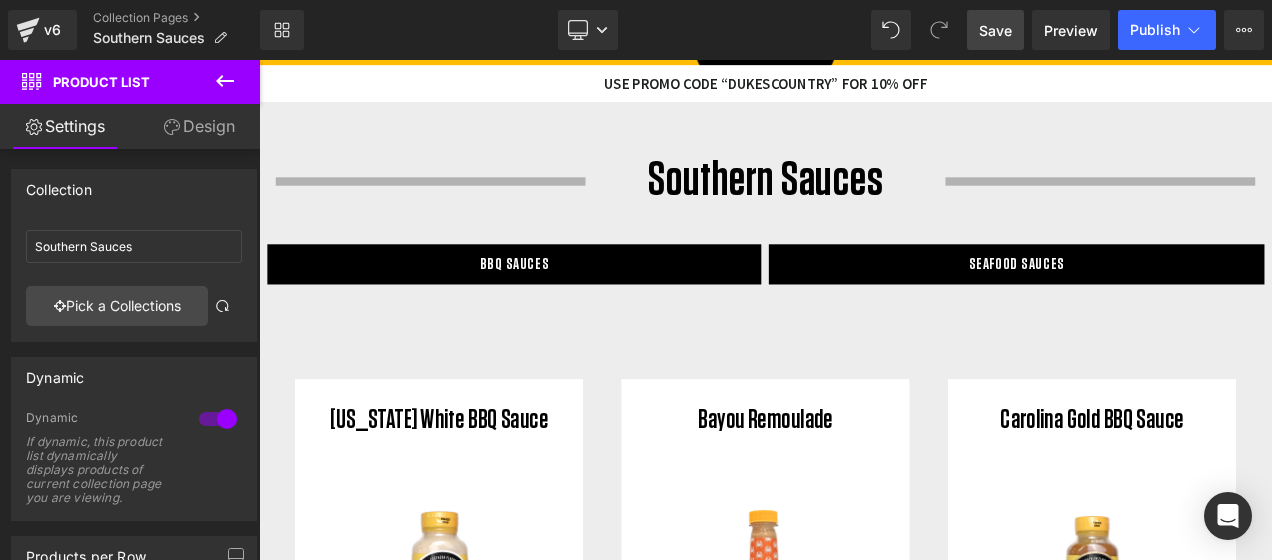 scroll, scrollTop: 0, scrollLeft: 0, axis: both 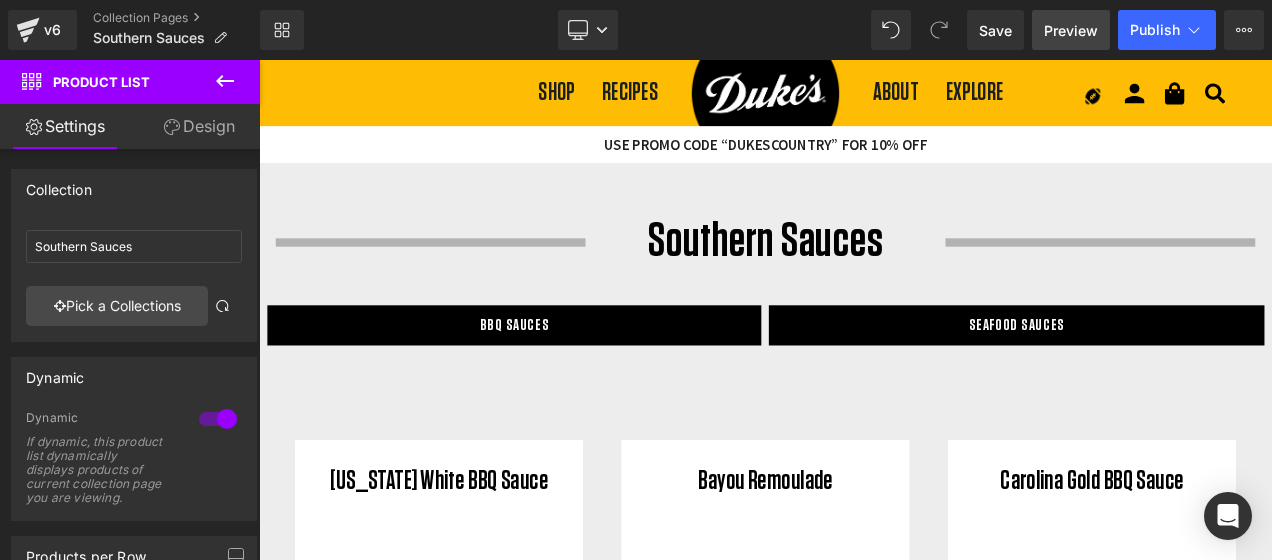 click on "Preview" at bounding box center [1071, 30] 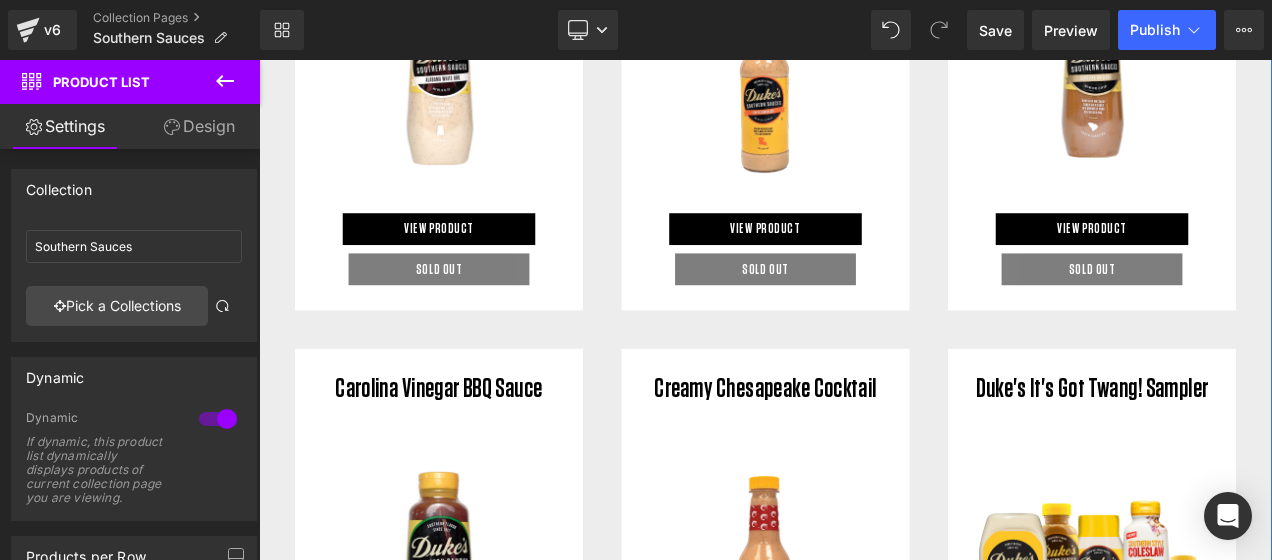 scroll, scrollTop: 800, scrollLeft: 0, axis: vertical 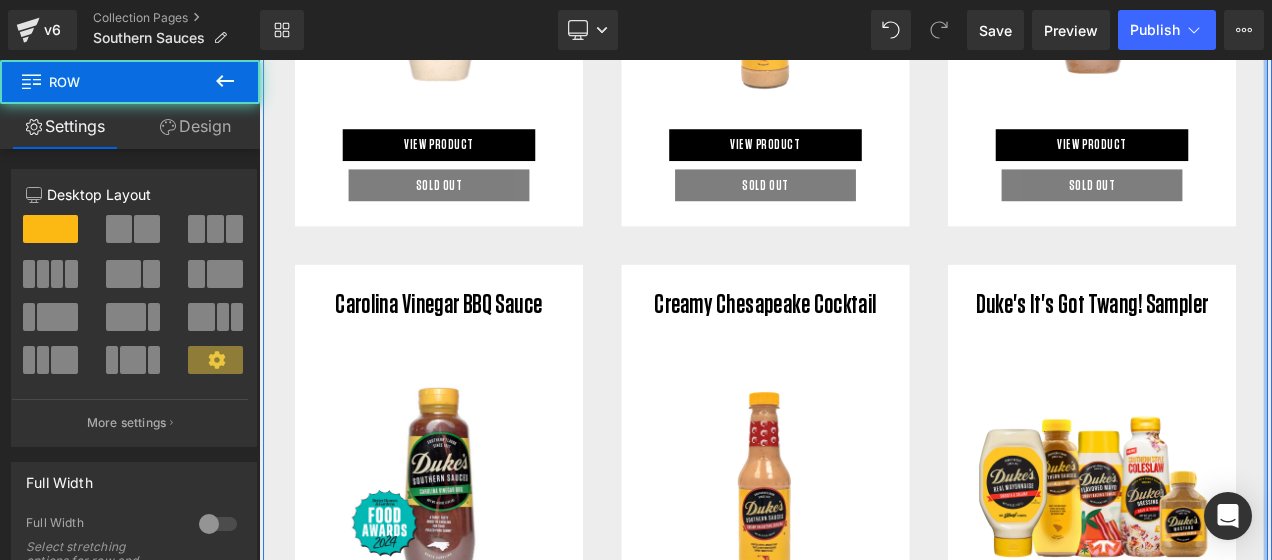 click at bounding box center (1461, 578) 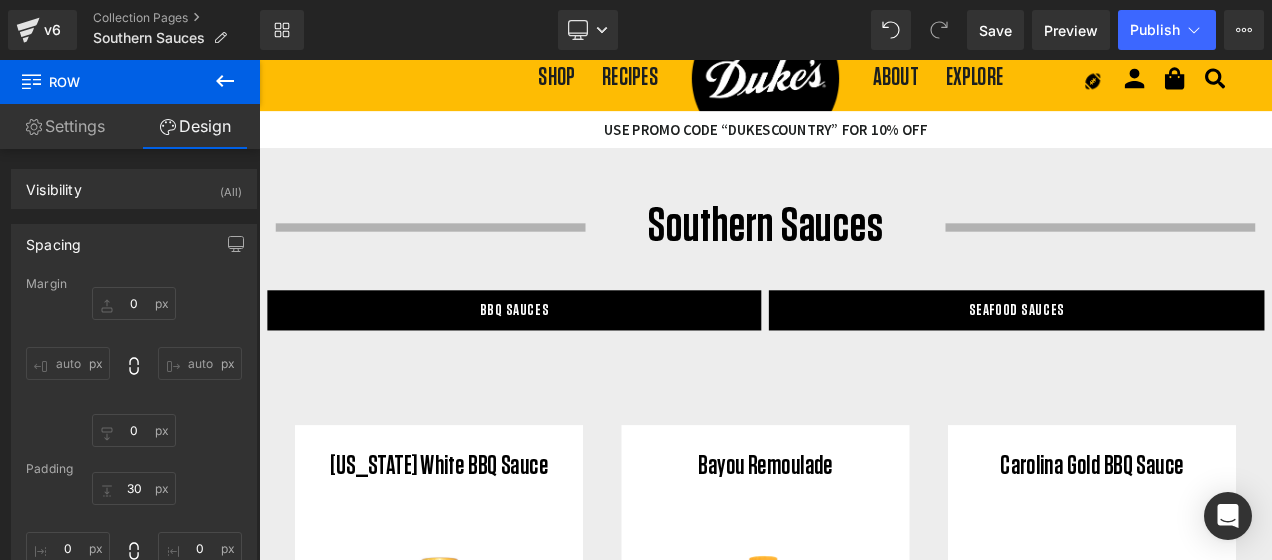 scroll, scrollTop: 0, scrollLeft: 0, axis: both 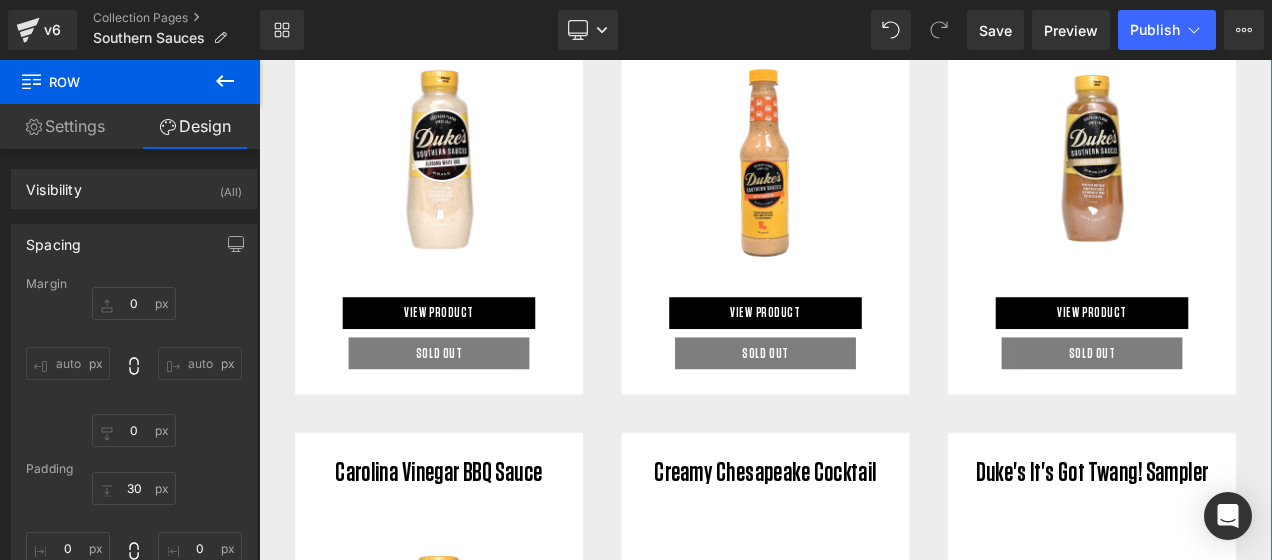 click on "Sold Out
(P) Cart Button" at bounding box center [474, 410] 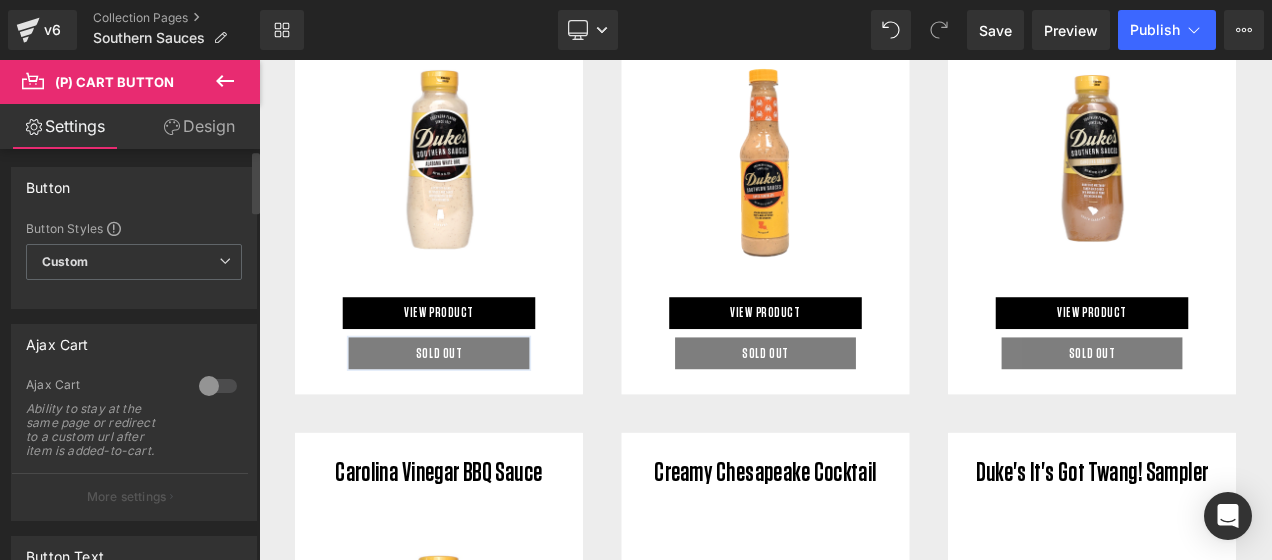 scroll, scrollTop: 0, scrollLeft: 0, axis: both 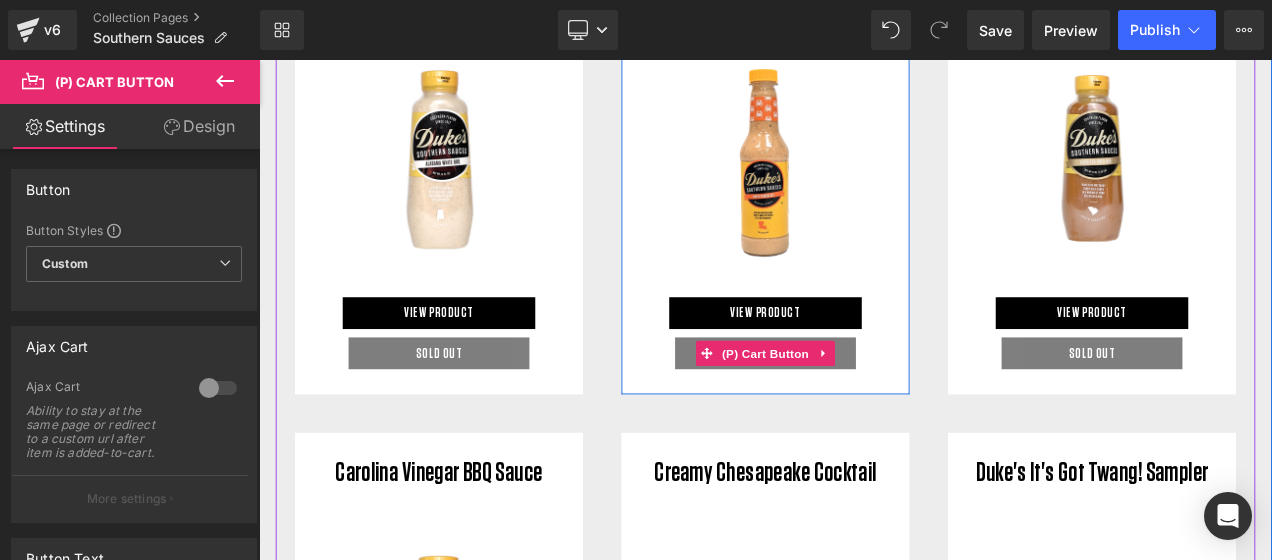 click on "Sold Out" at bounding box center [863, 410] 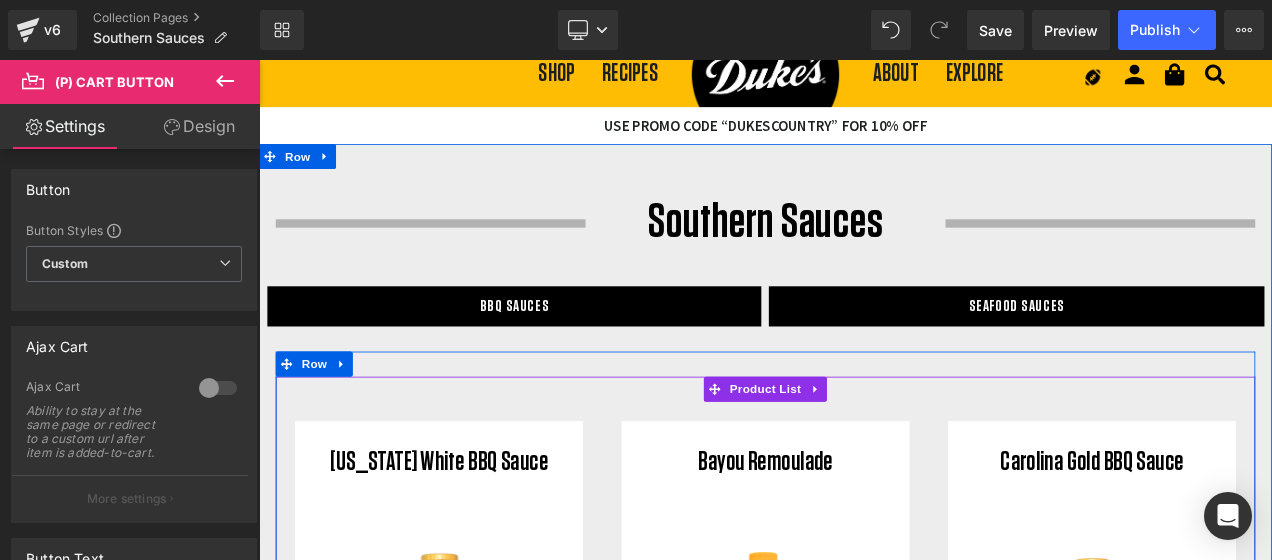scroll, scrollTop: 0, scrollLeft: 0, axis: both 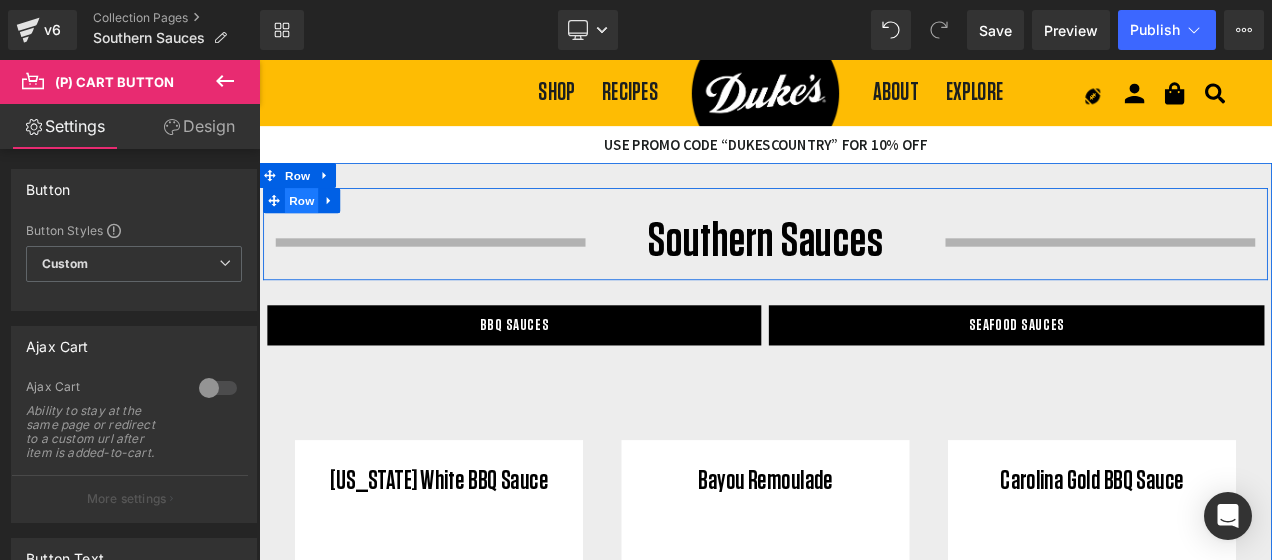 click on "Row" at bounding box center [310, 228] 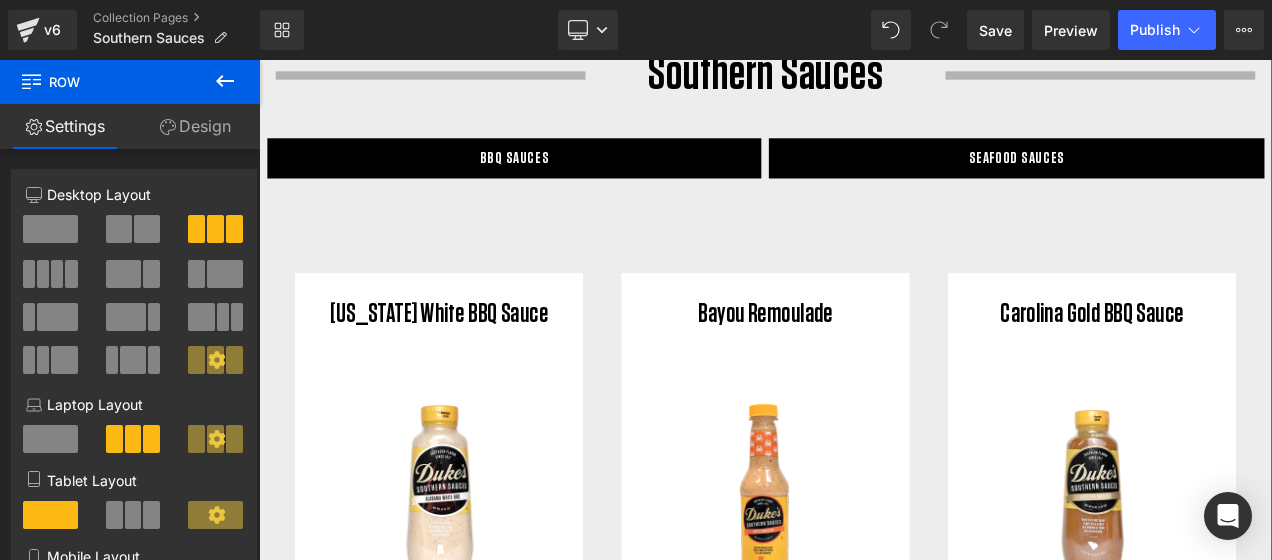scroll, scrollTop: 0, scrollLeft: 0, axis: both 